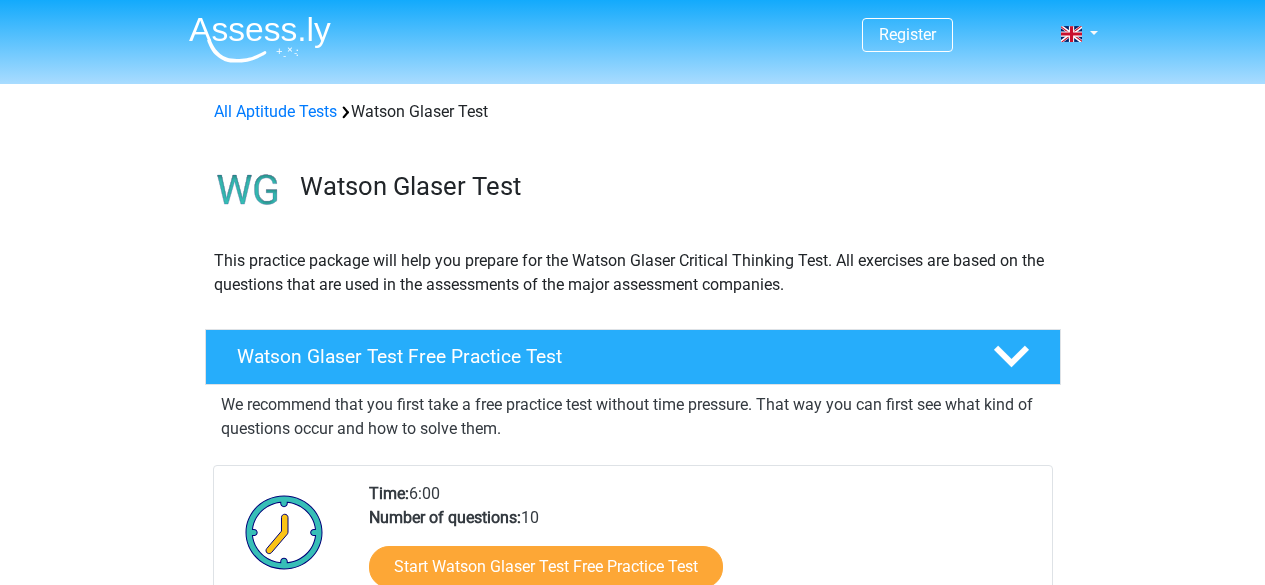 scroll, scrollTop: 270, scrollLeft: 0, axis: vertical 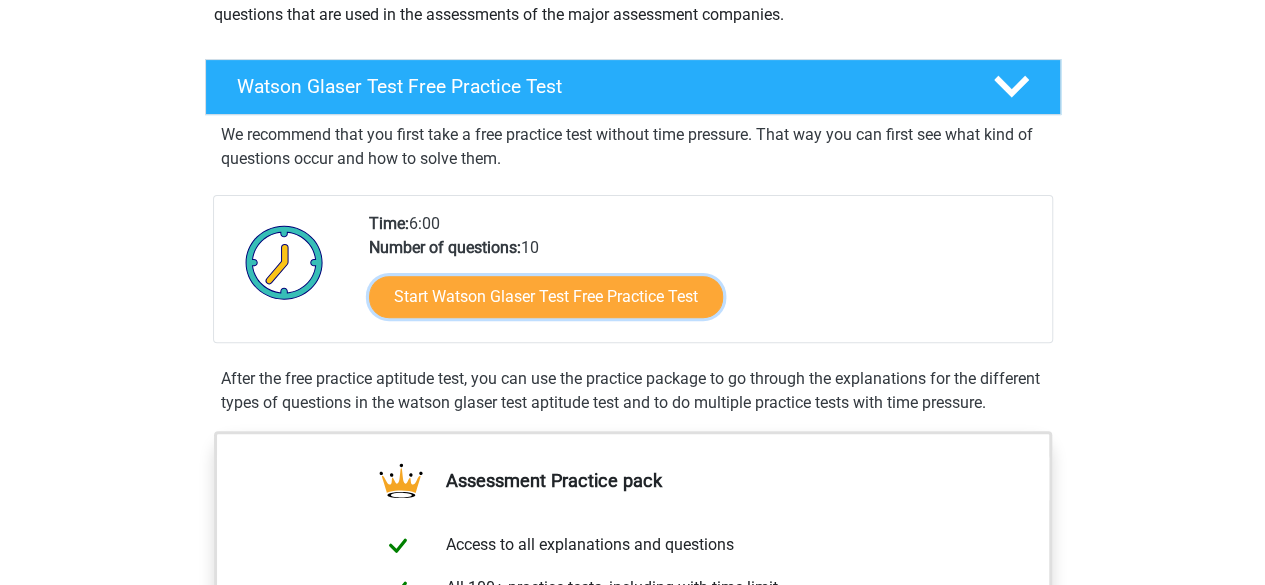 click on "Start Watson Glaser Test
Free Practice Test" at bounding box center [546, 297] 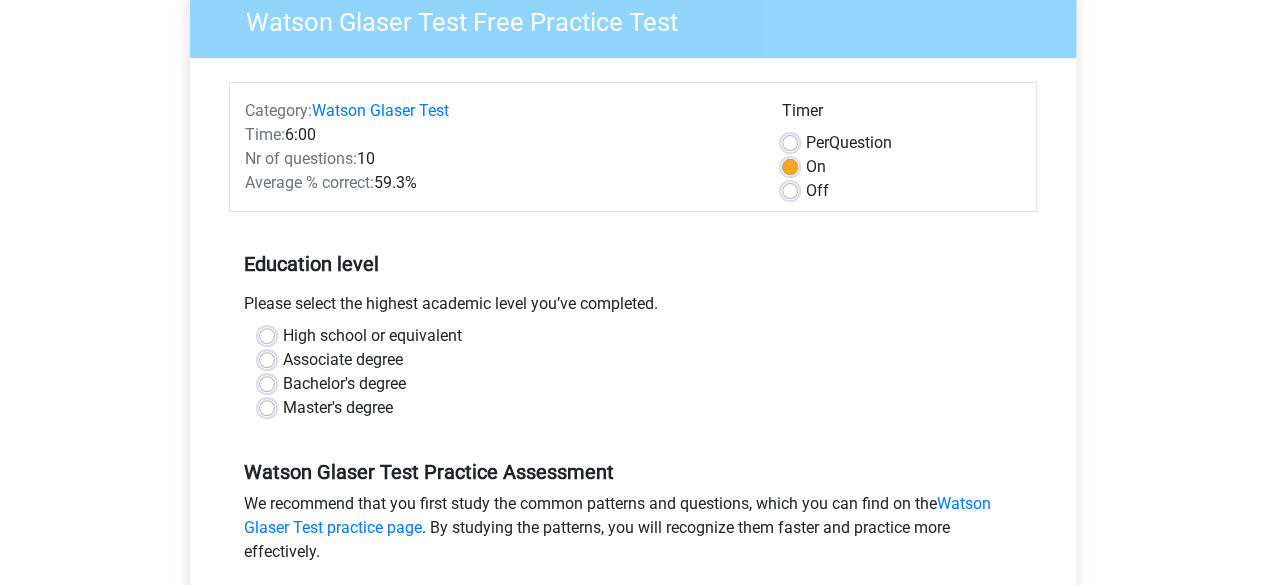 scroll, scrollTop: 182, scrollLeft: 0, axis: vertical 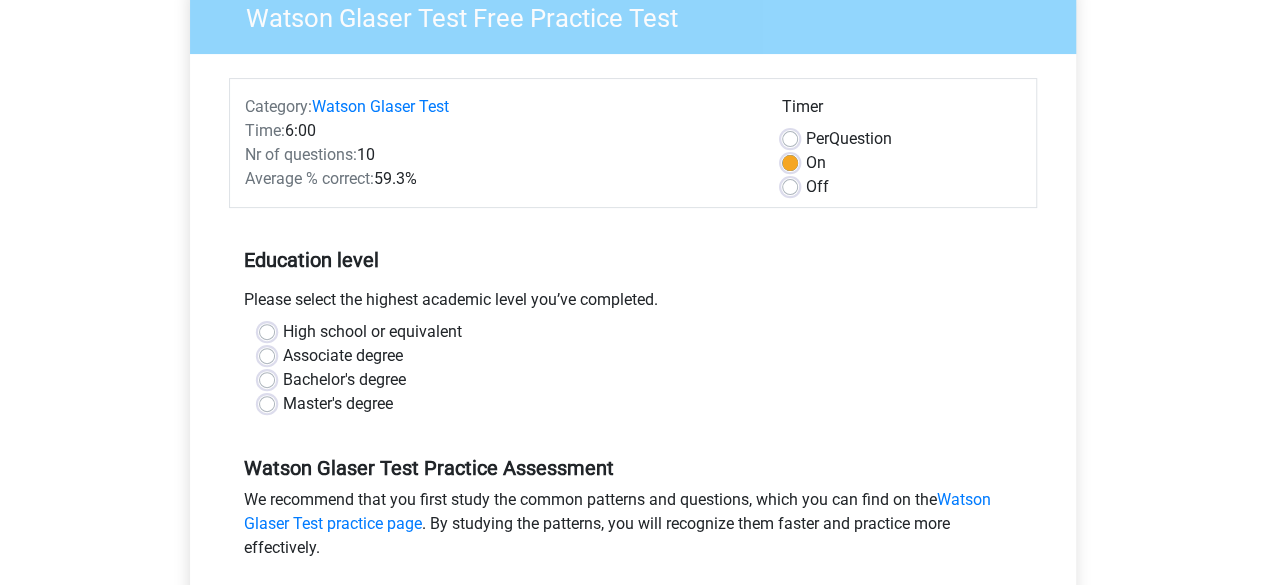 click on "Bachelor's degree" at bounding box center (344, 380) 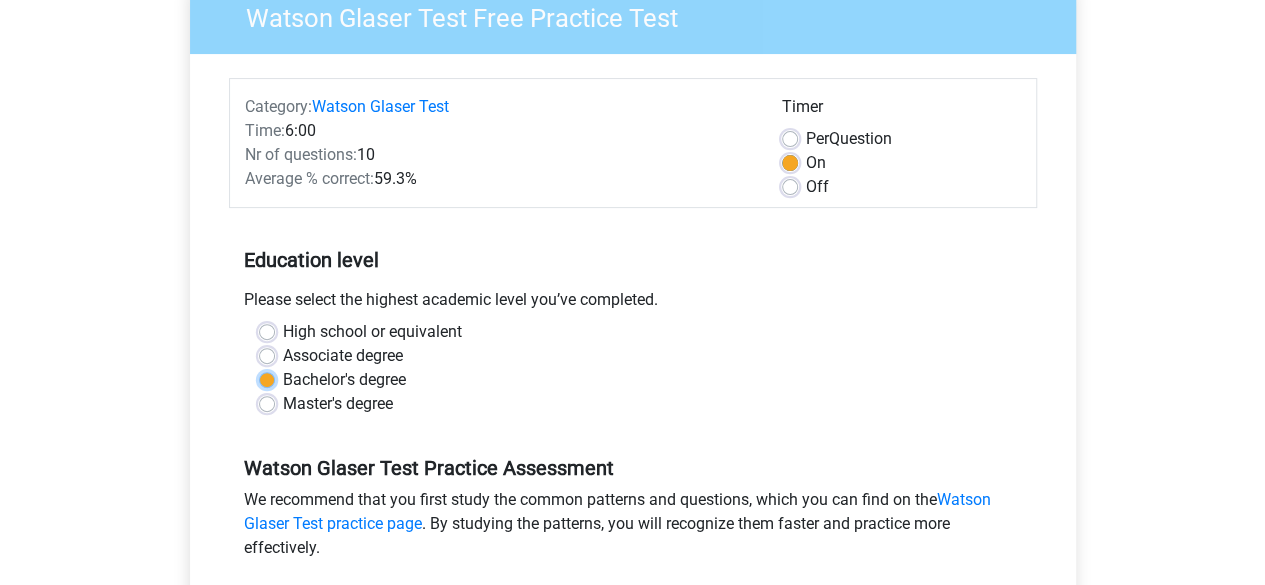click on "Bachelor's degree" at bounding box center [267, 378] 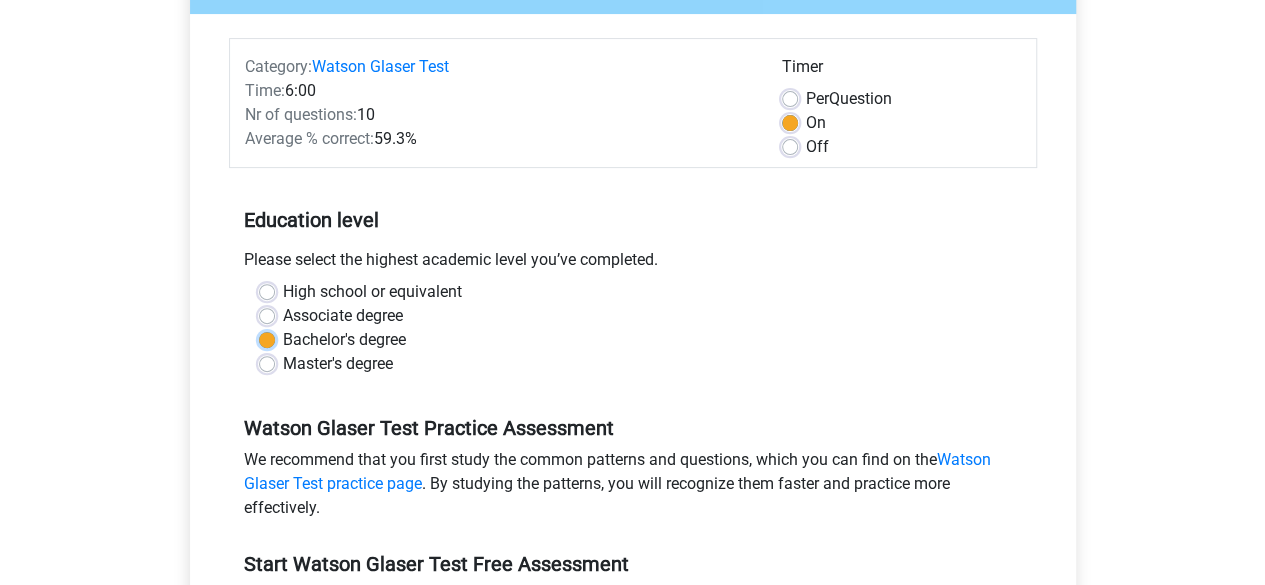 scroll, scrollTop: 223, scrollLeft: 0, axis: vertical 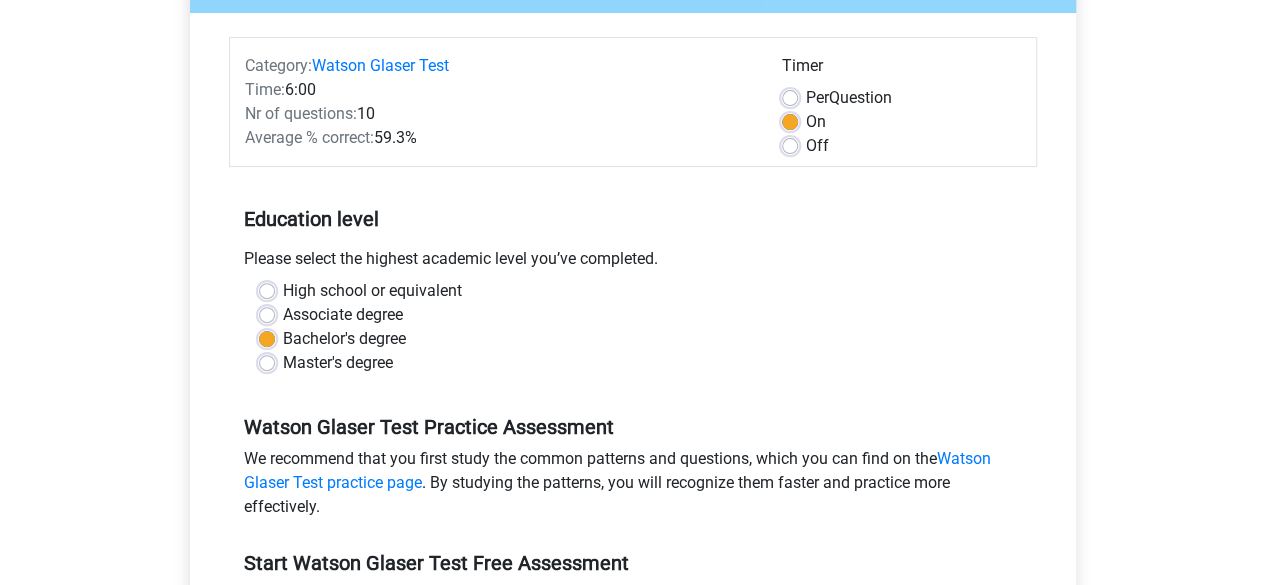 click on "High school or equivalent" at bounding box center [372, 291] 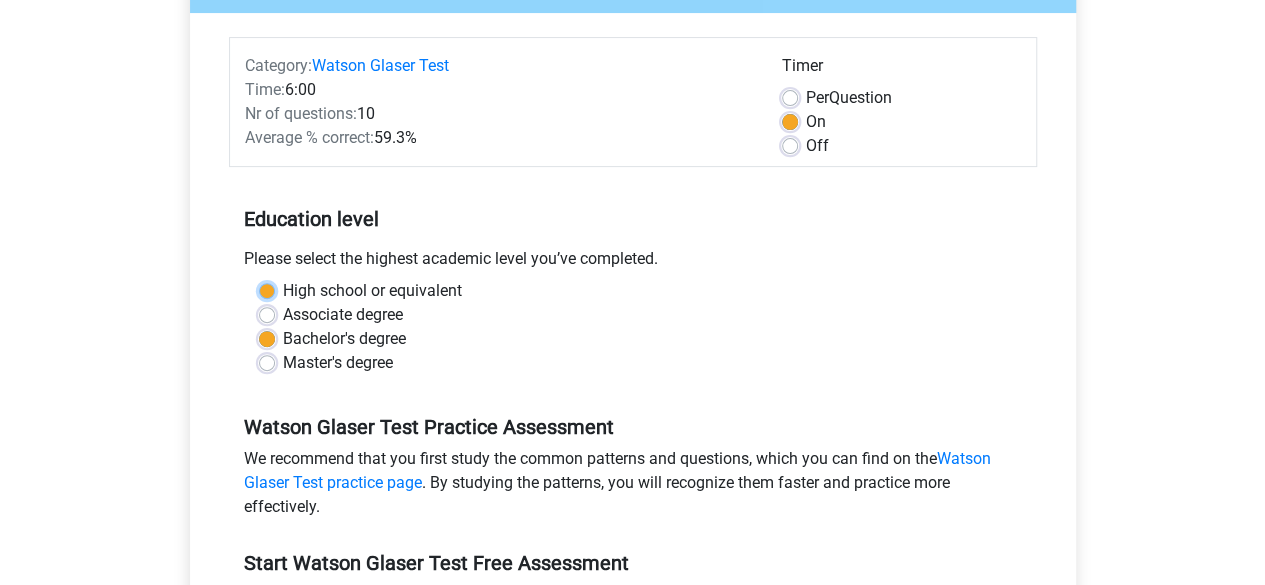 click on "High school or equivalent" at bounding box center (267, 289) 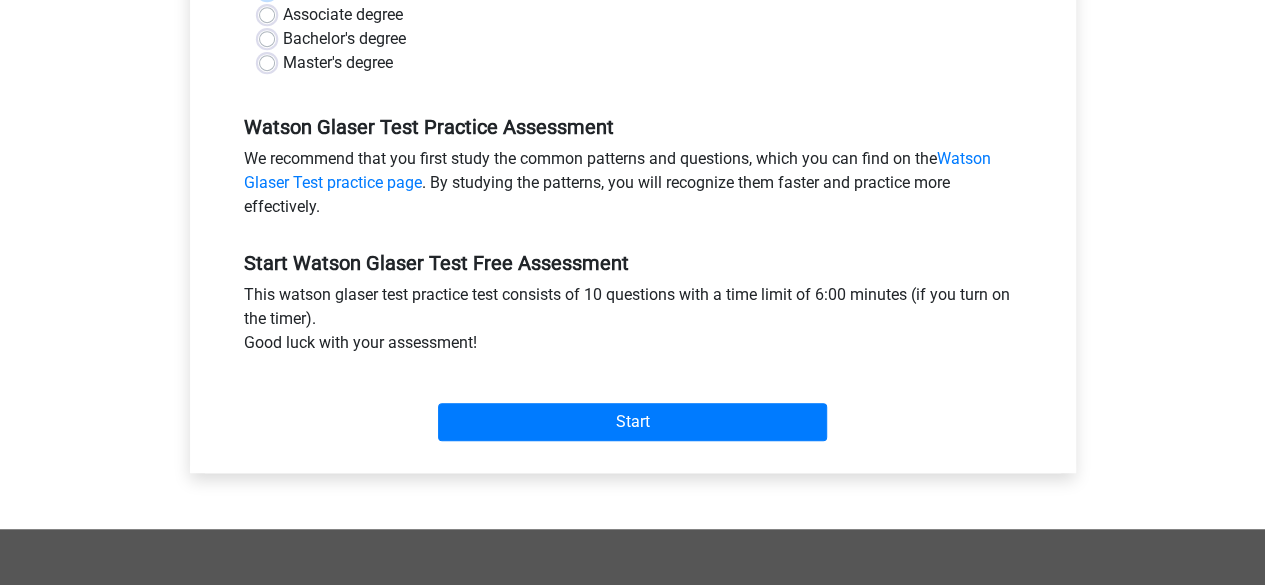 scroll, scrollTop: 532, scrollLeft: 0, axis: vertical 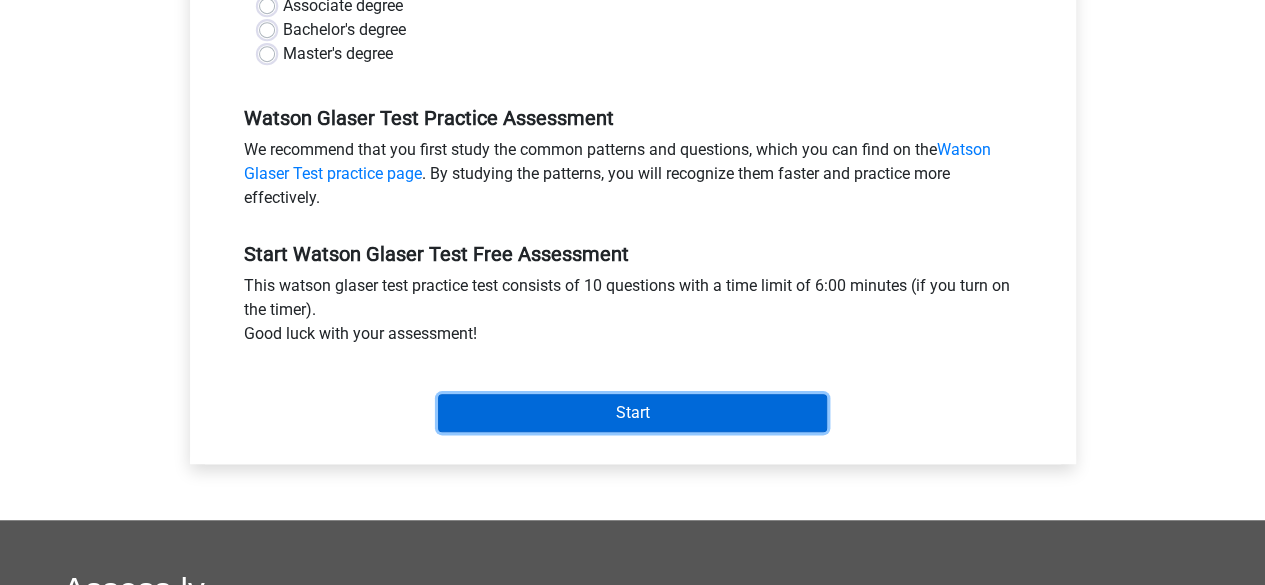click on "Start" at bounding box center [632, 413] 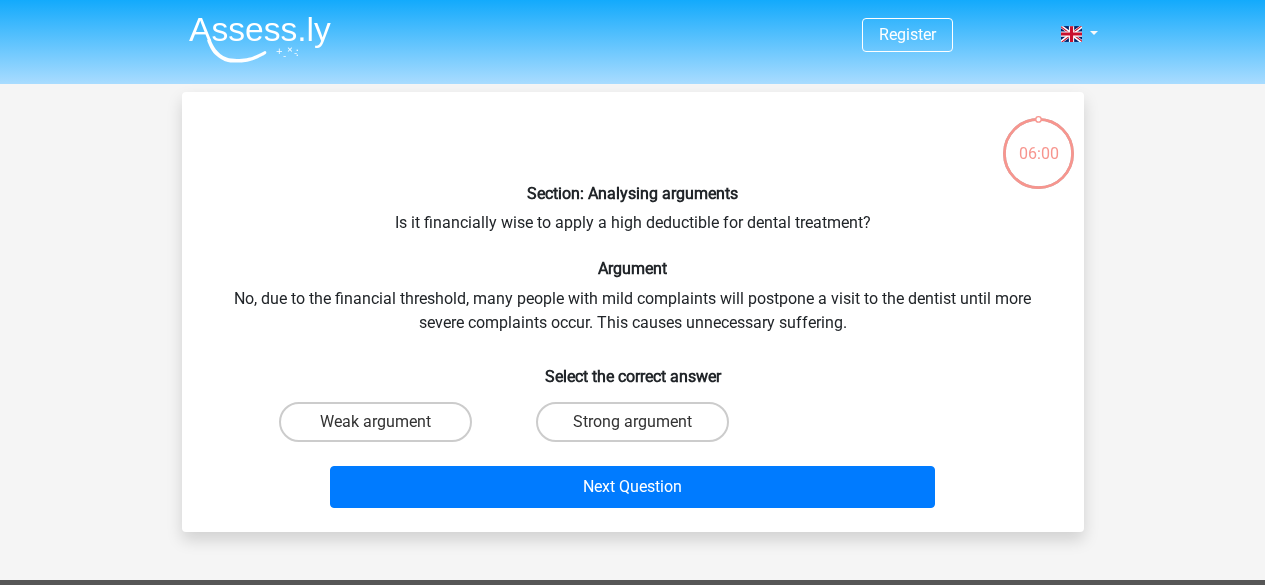 scroll, scrollTop: 0, scrollLeft: 0, axis: both 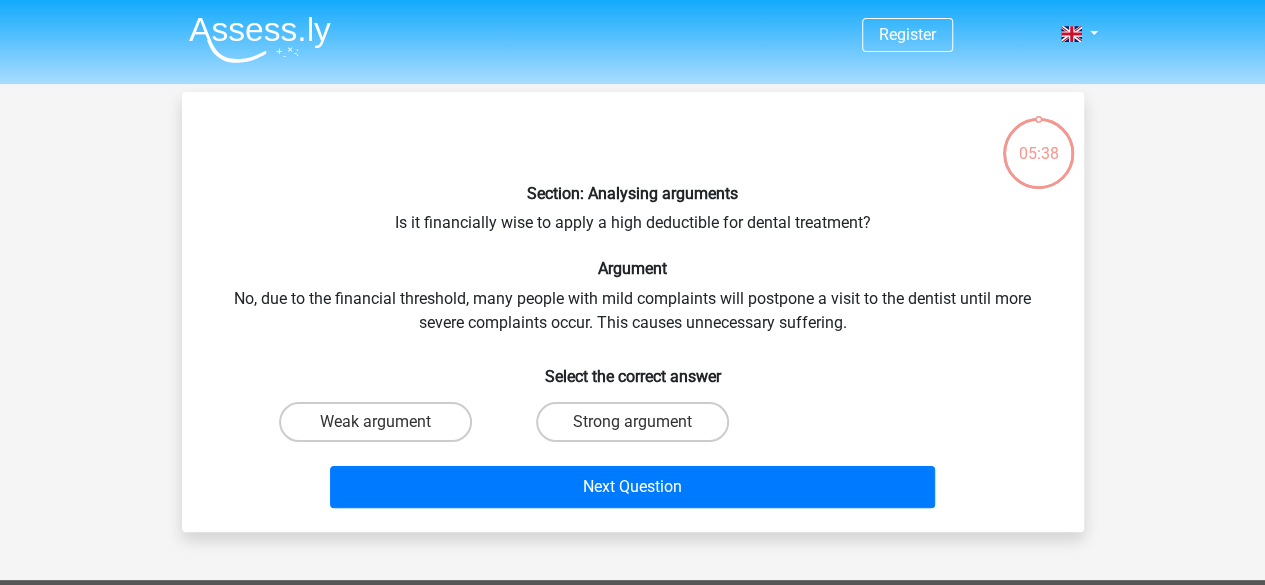 click on "Strong argument" at bounding box center (638, 428) 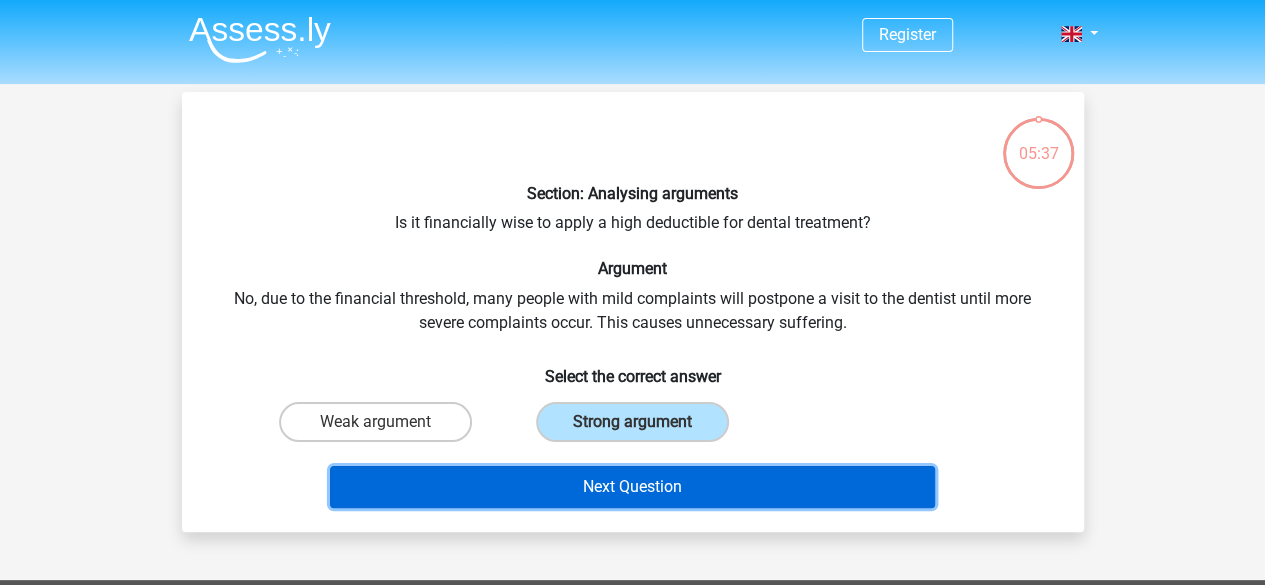 click on "Next Question" at bounding box center [632, 487] 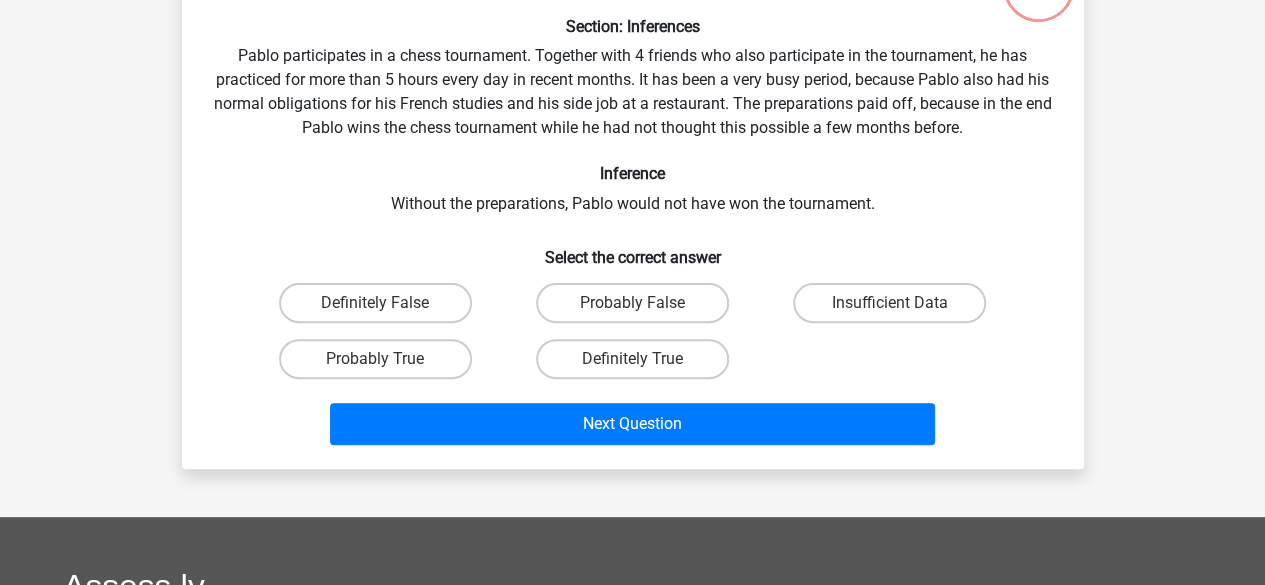 scroll, scrollTop: 168, scrollLeft: 0, axis: vertical 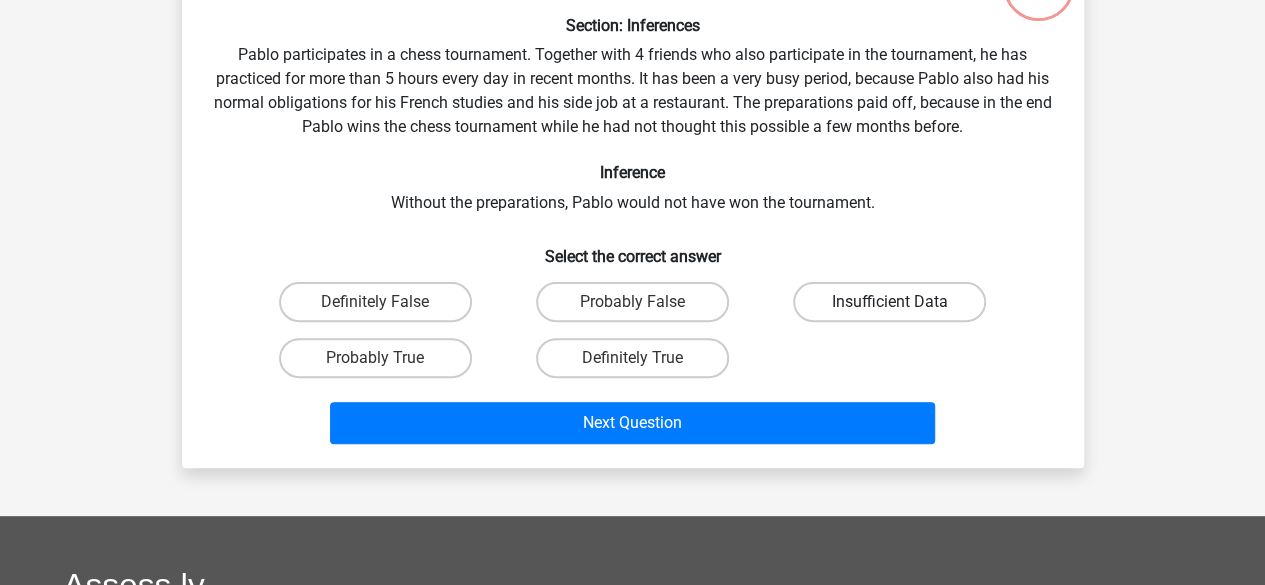 click on "Insufficient Data" at bounding box center [889, 302] 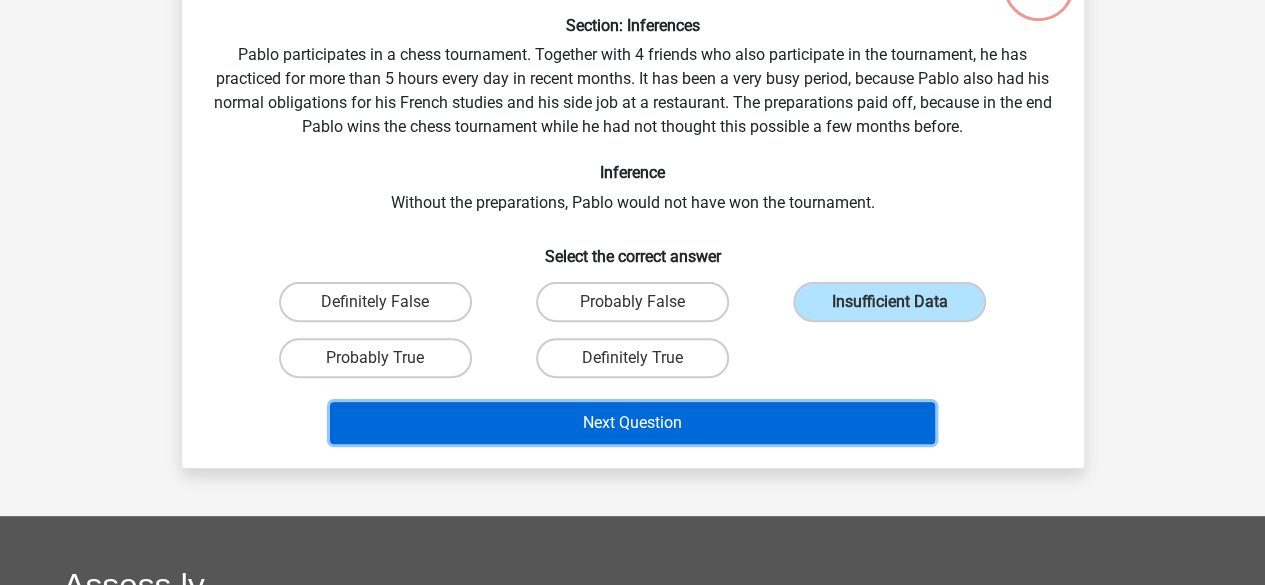 drag, startPoint x: 762, startPoint y: 415, endPoint x: 987, endPoint y: 357, distance: 232.35533 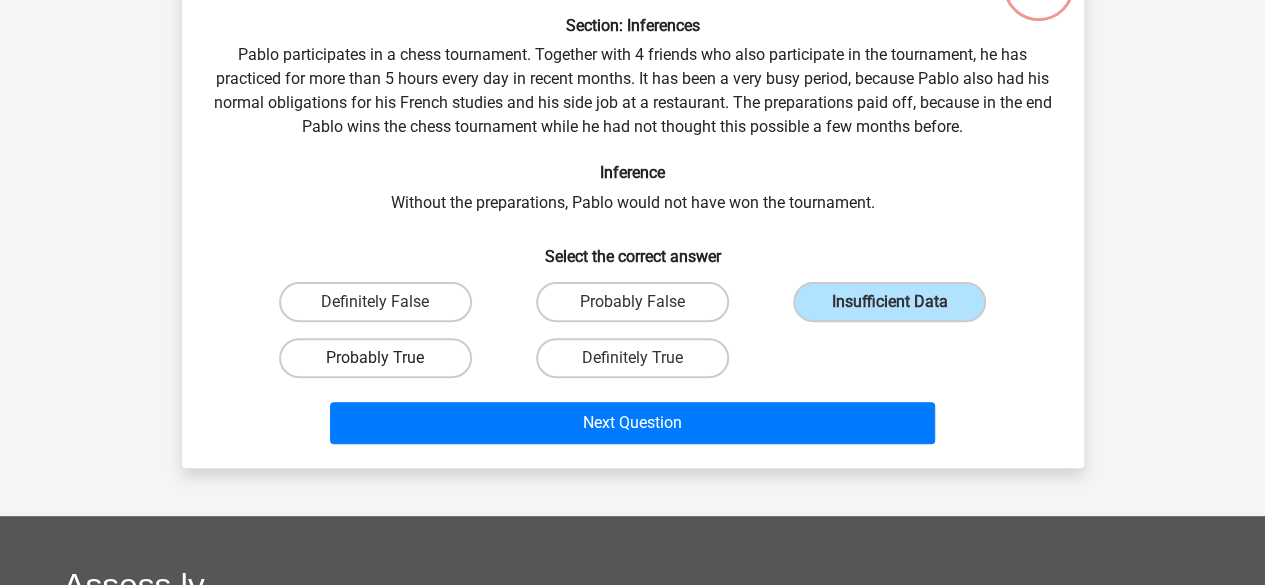 click on "Probably True" at bounding box center (375, 358) 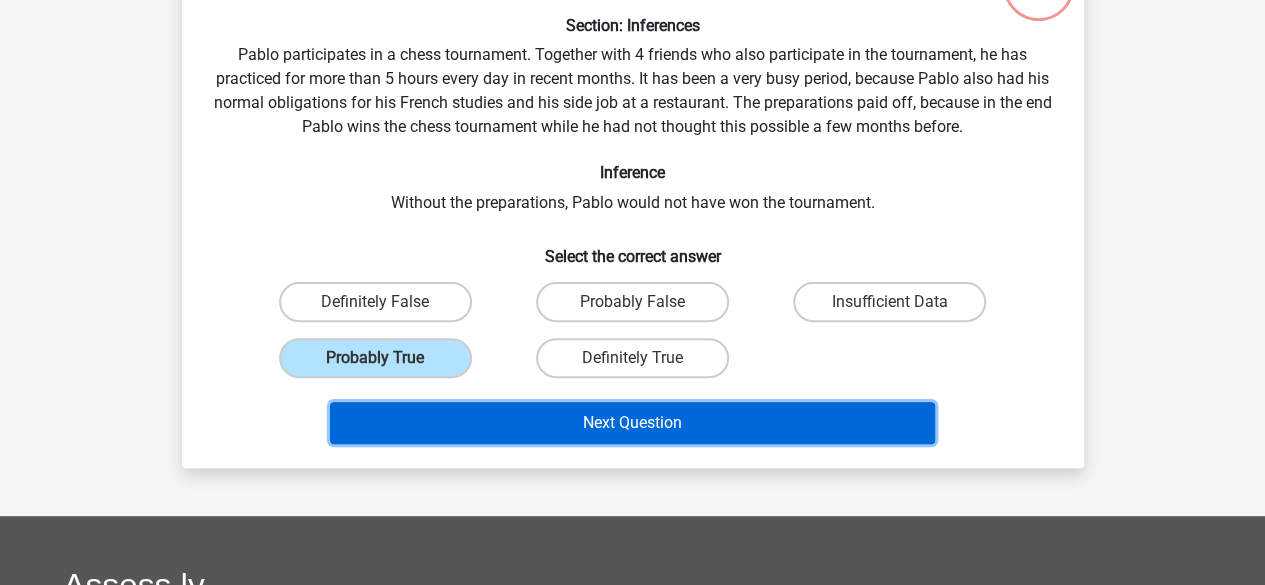 click on "Next Question" at bounding box center [632, 423] 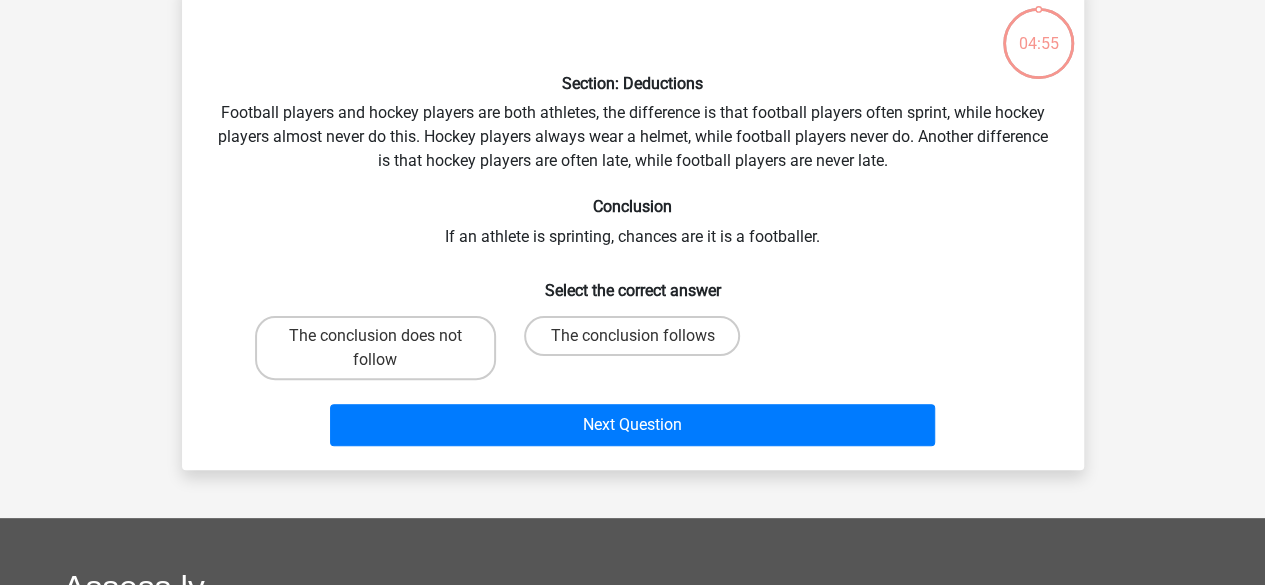 scroll, scrollTop: 92, scrollLeft: 0, axis: vertical 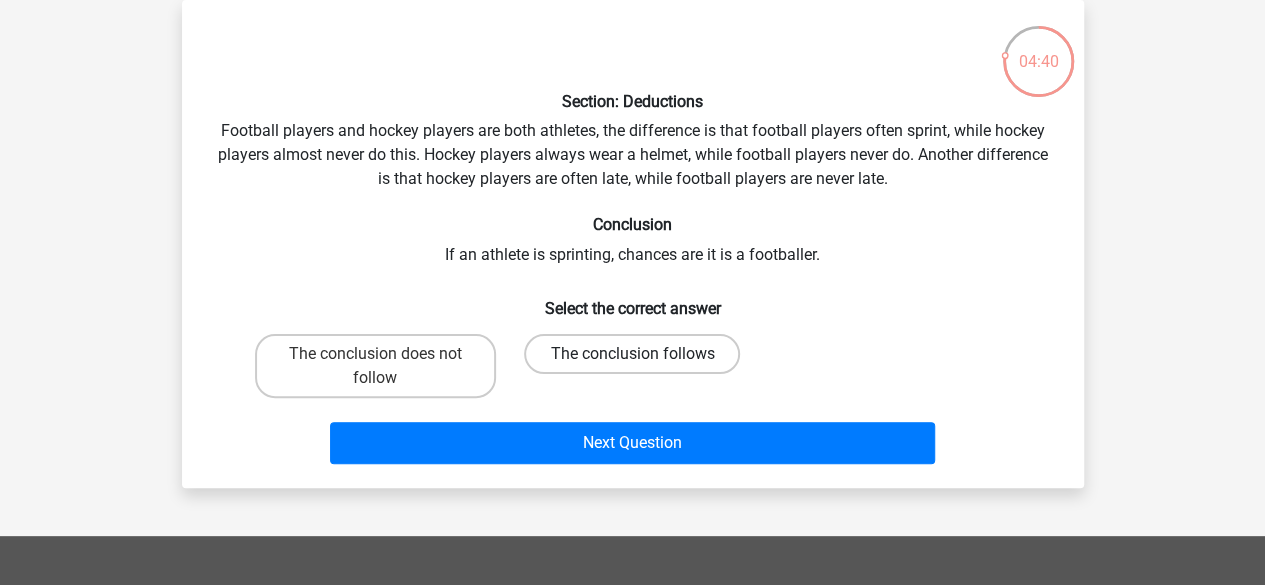 click on "The conclusion follows" at bounding box center [632, 354] 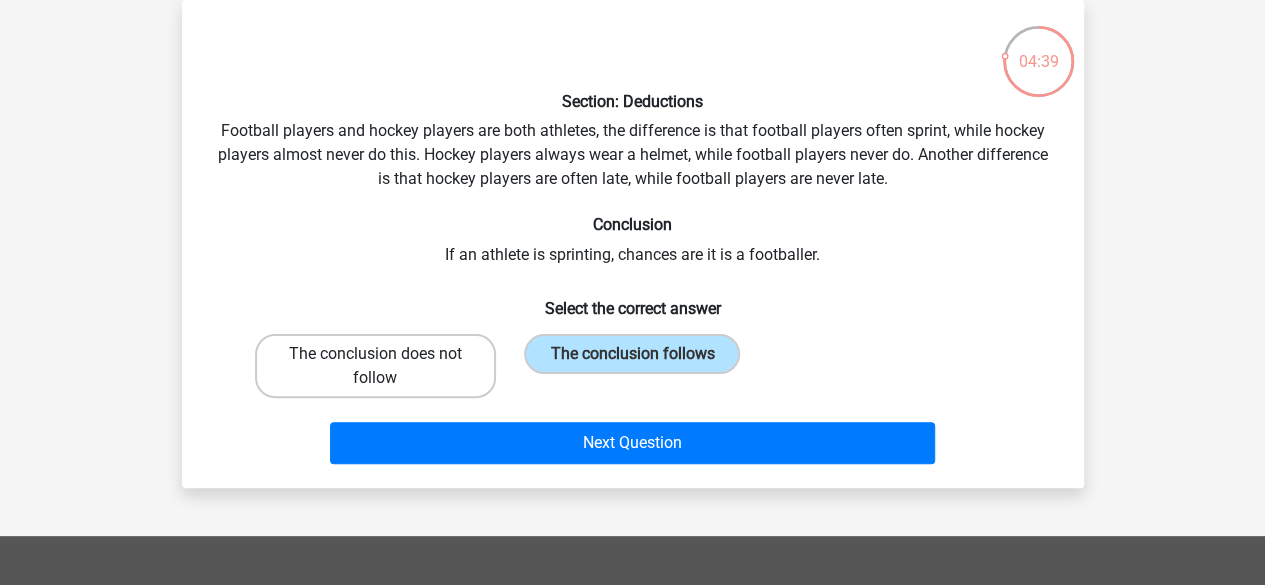 click on "The conclusion does not follow" at bounding box center [375, 366] 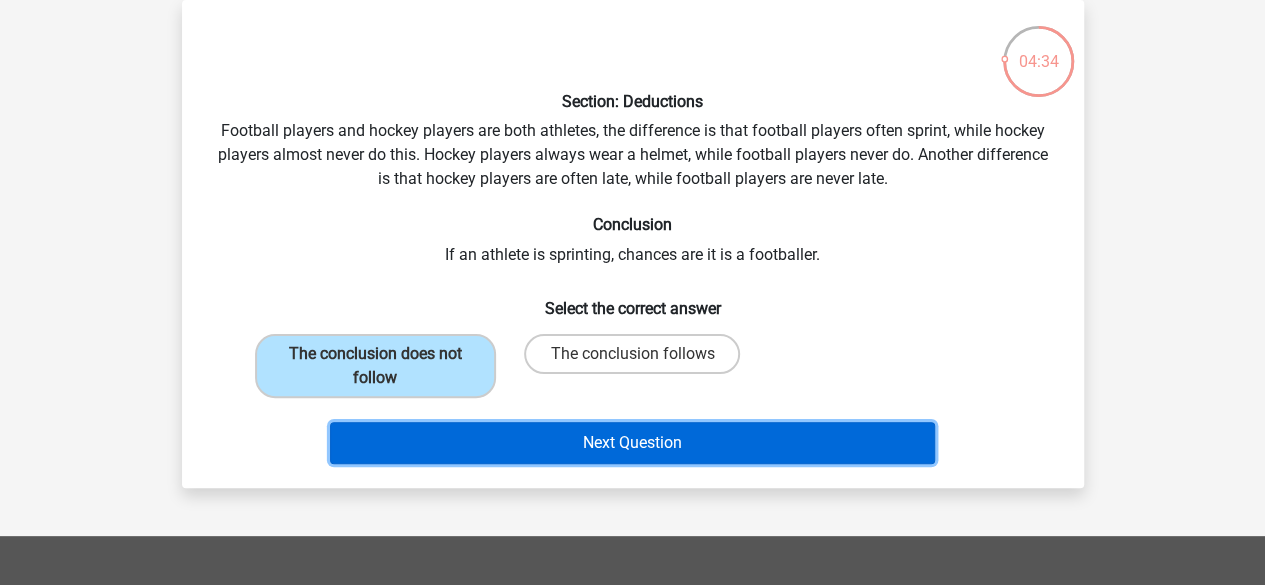 click on "Next Question" at bounding box center [632, 443] 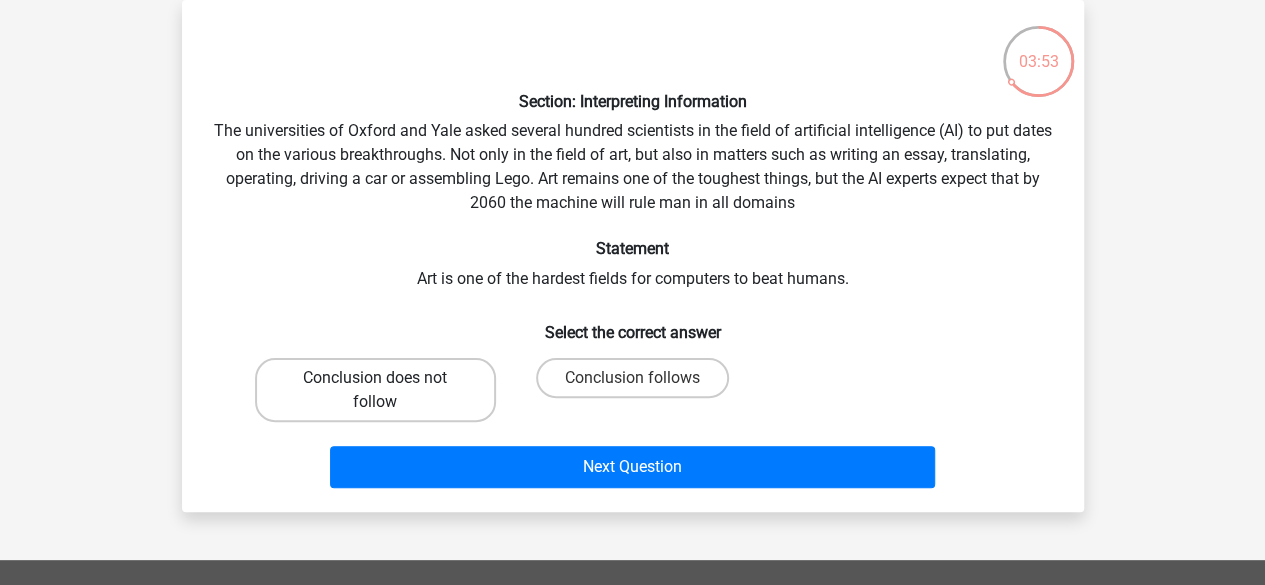 click on "Conclusion does not follow" at bounding box center (375, 390) 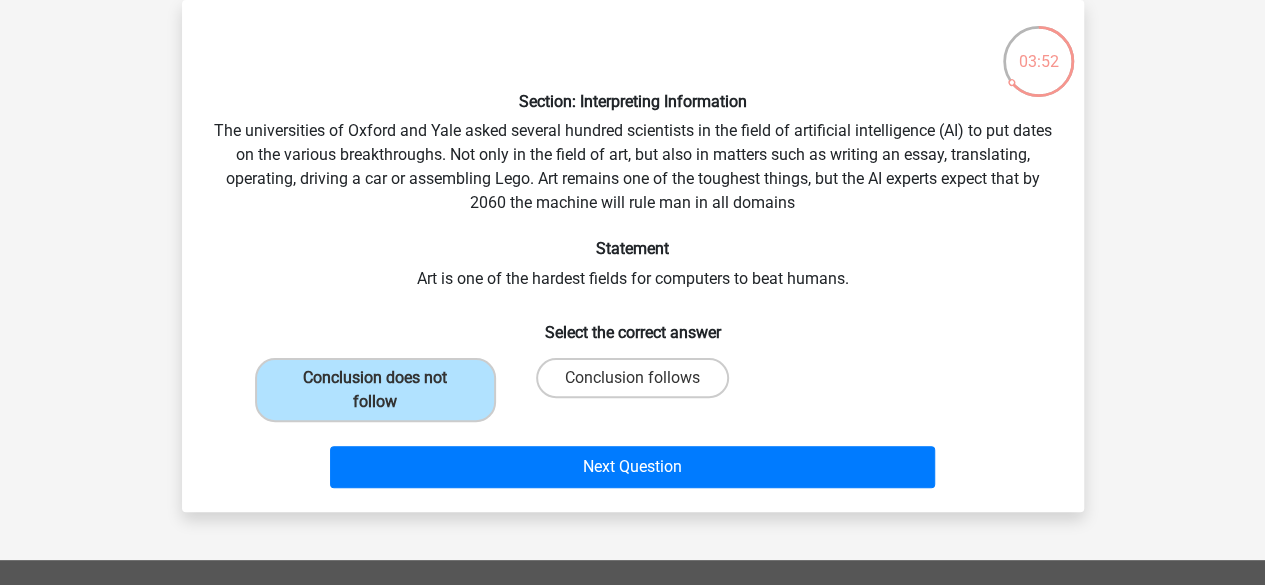 click on "Next Question" at bounding box center [633, 471] 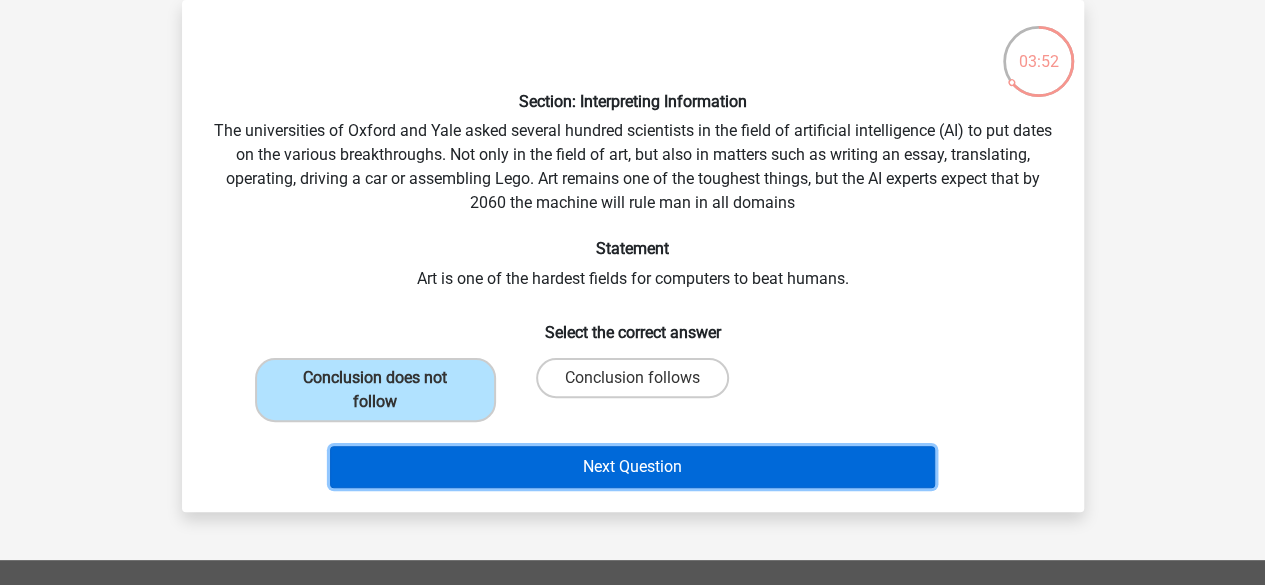click on "Next Question" at bounding box center [632, 467] 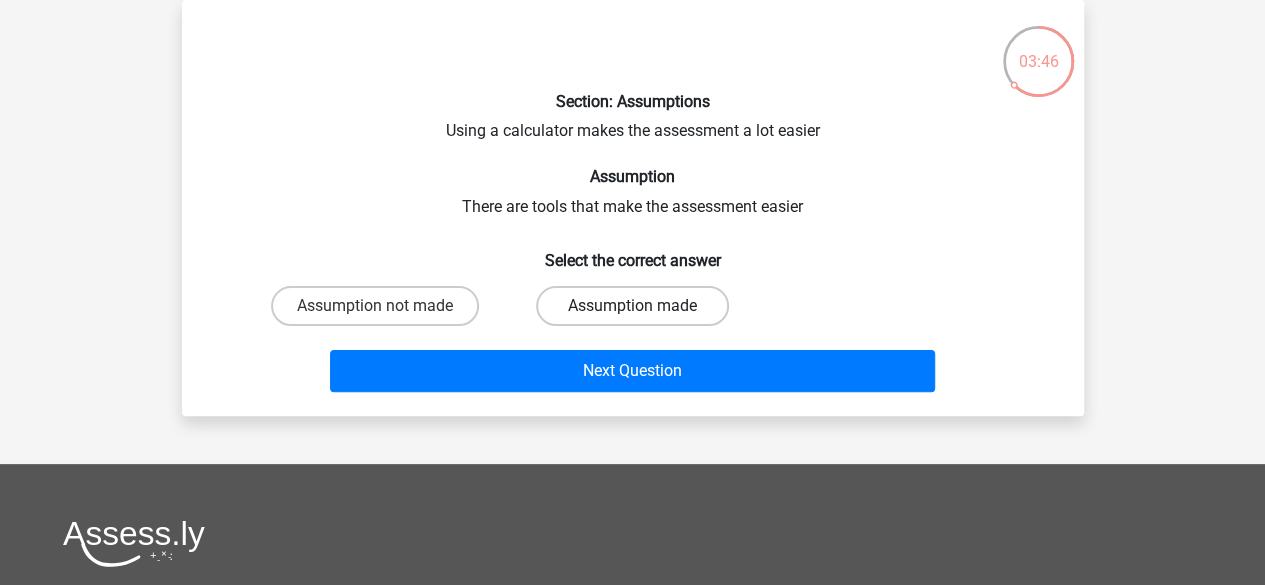 click on "Assumption made" at bounding box center [632, 306] 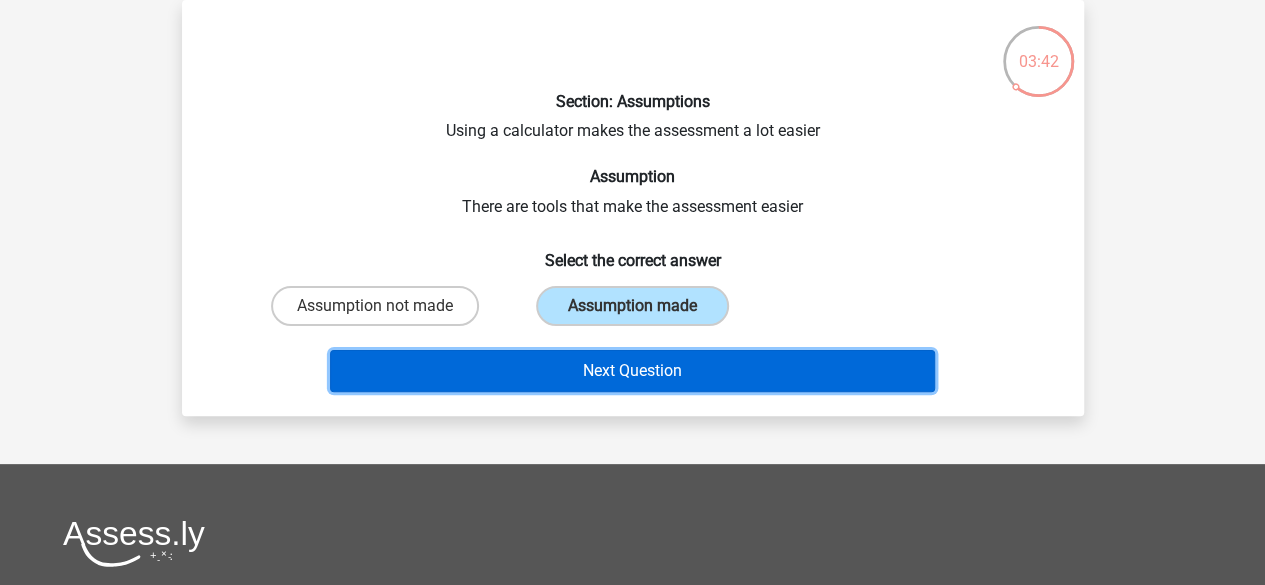 click on "Next Question" at bounding box center [632, 371] 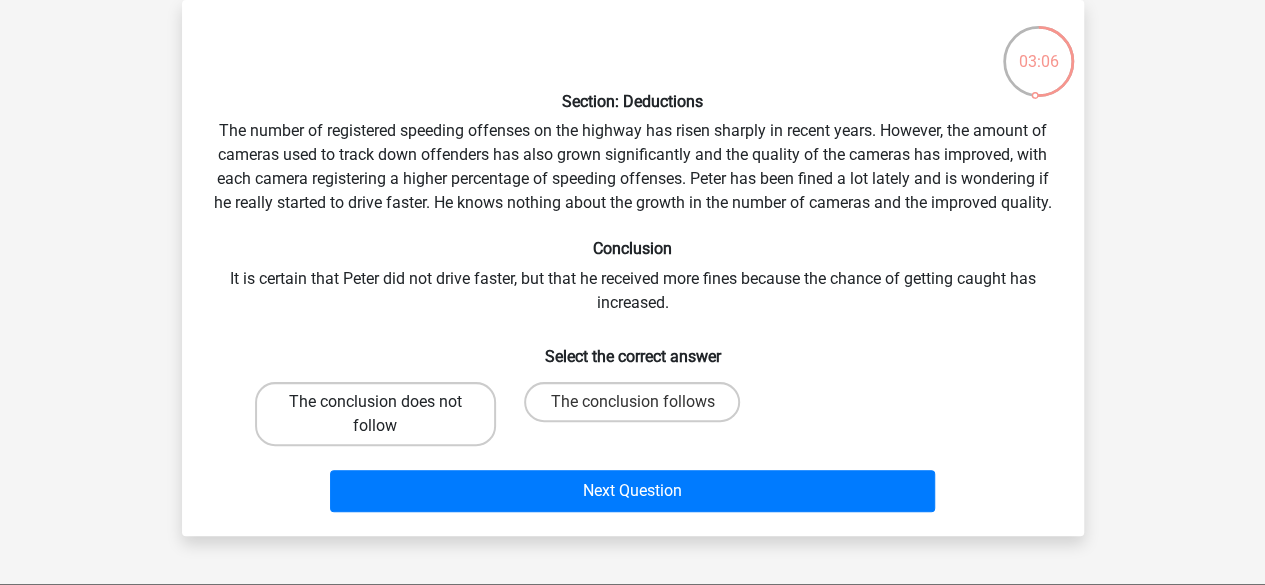 click on "The conclusion does not follow" at bounding box center (375, 414) 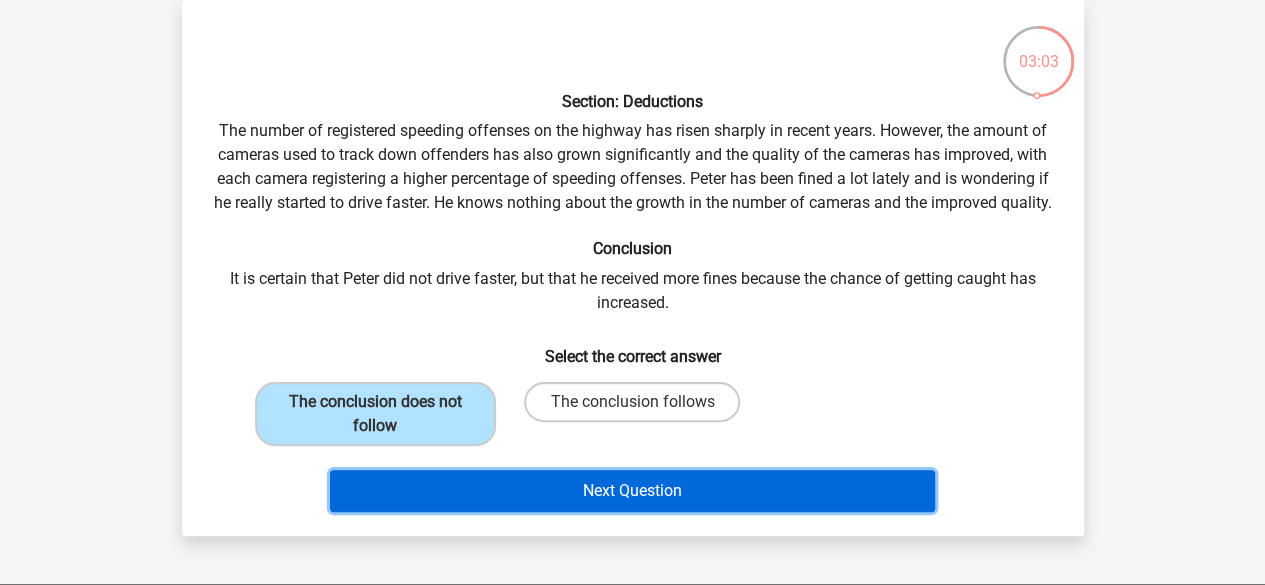 drag, startPoint x: 657, startPoint y: 497, endPoint x: 644, endPoint y: 522, distance: 28.178005 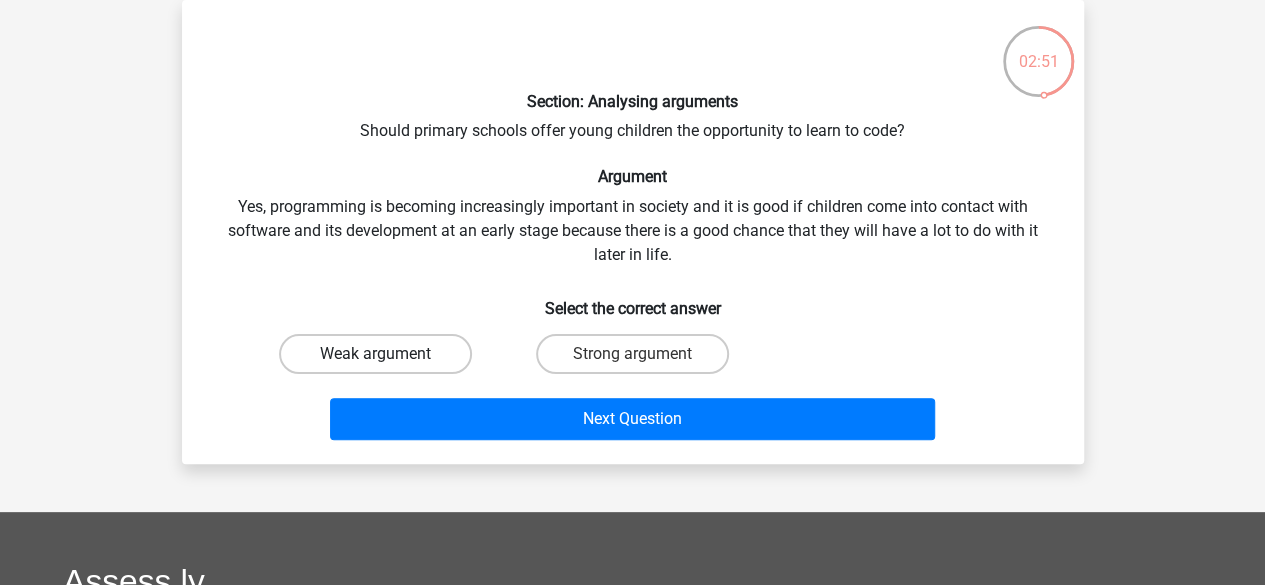 click on "Weak argument" at bounding box center [375, 354] 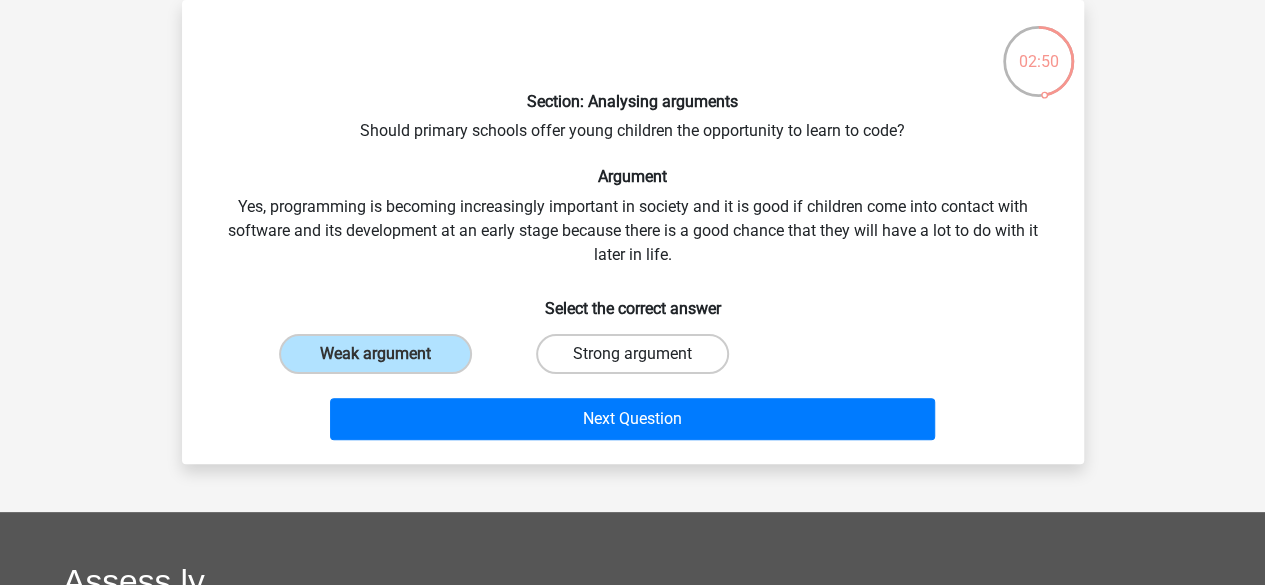 click on "Strong argument" at bounding box center (632, 354) 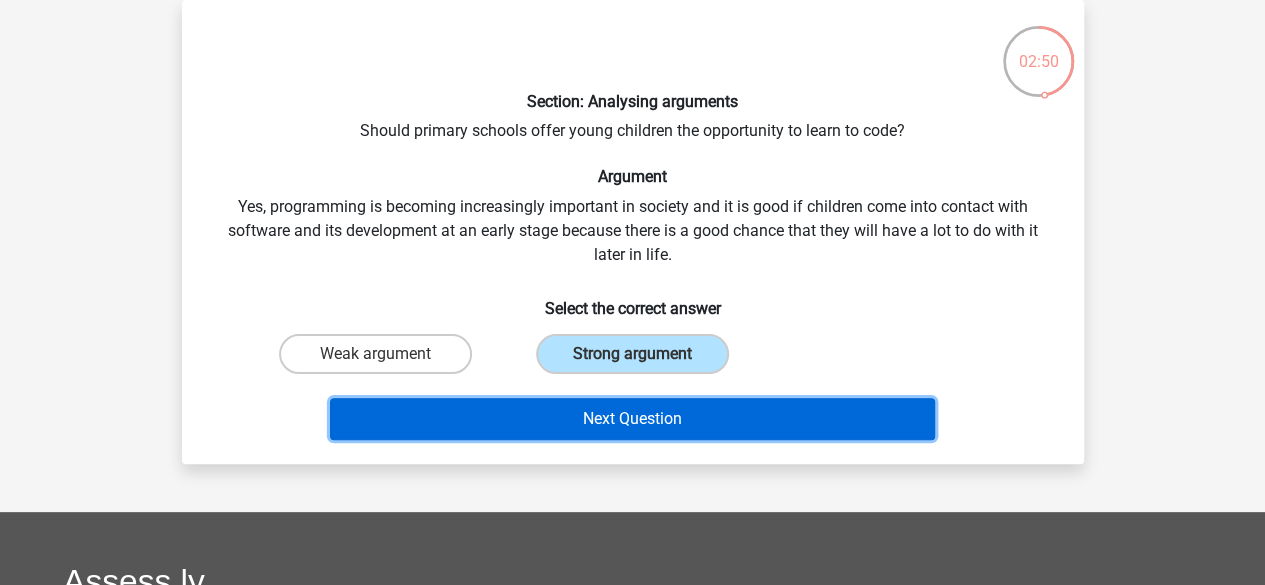 click on "Next Question" at bounding box center [632, 419] 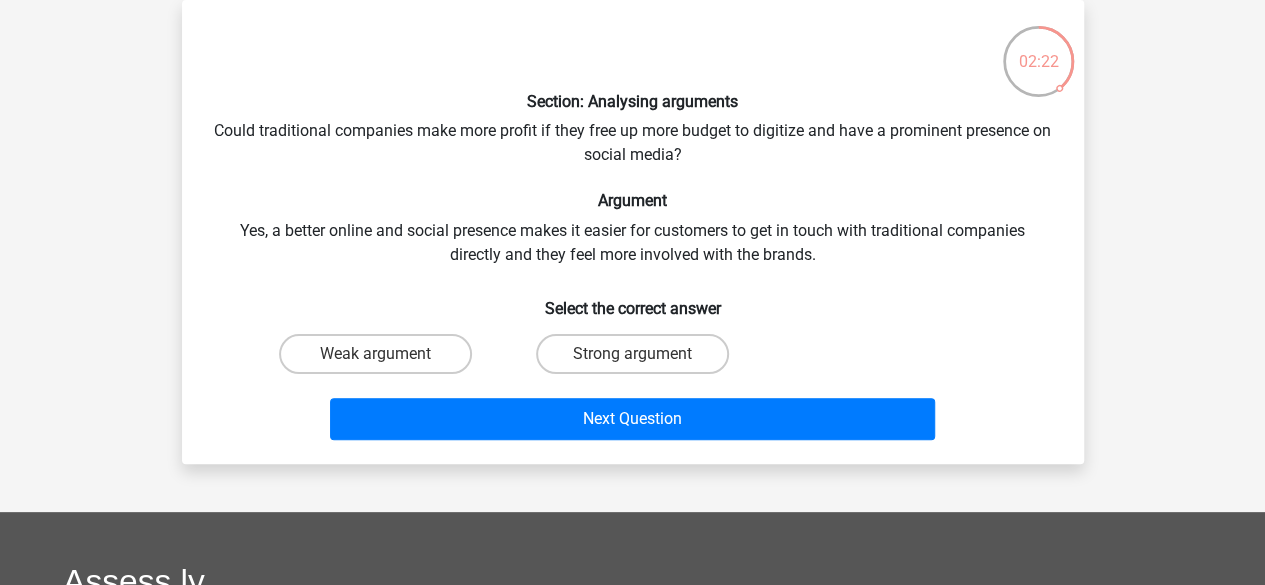 click on "Strong argument" at bounding box center [632, 354] 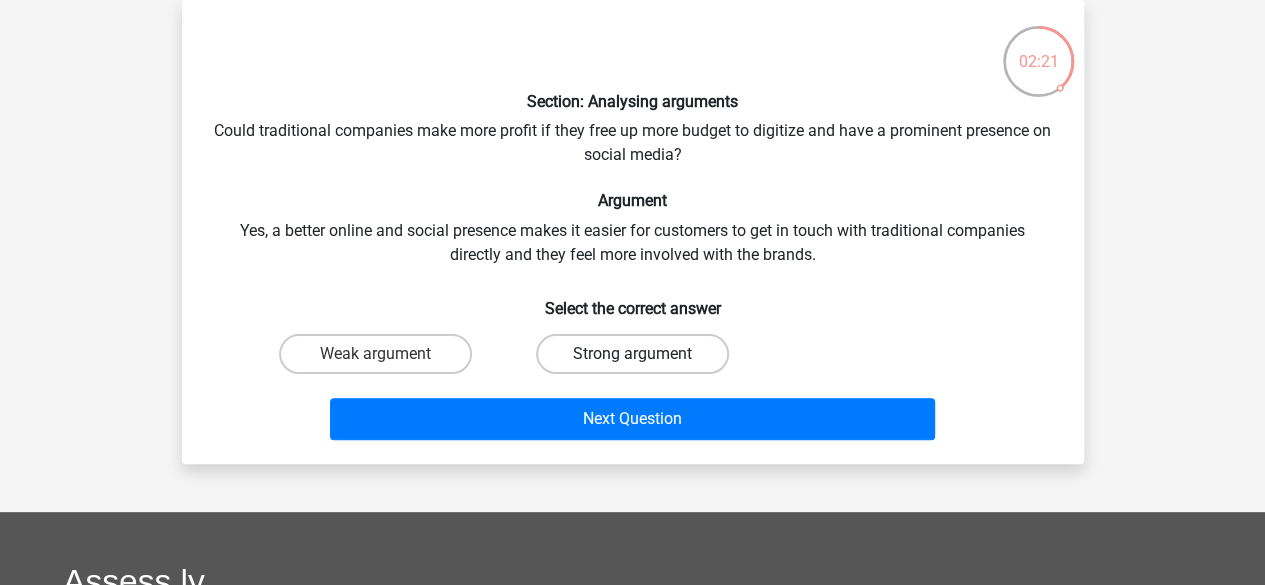 click on "Strong argument" at bounding box center [632, 354] 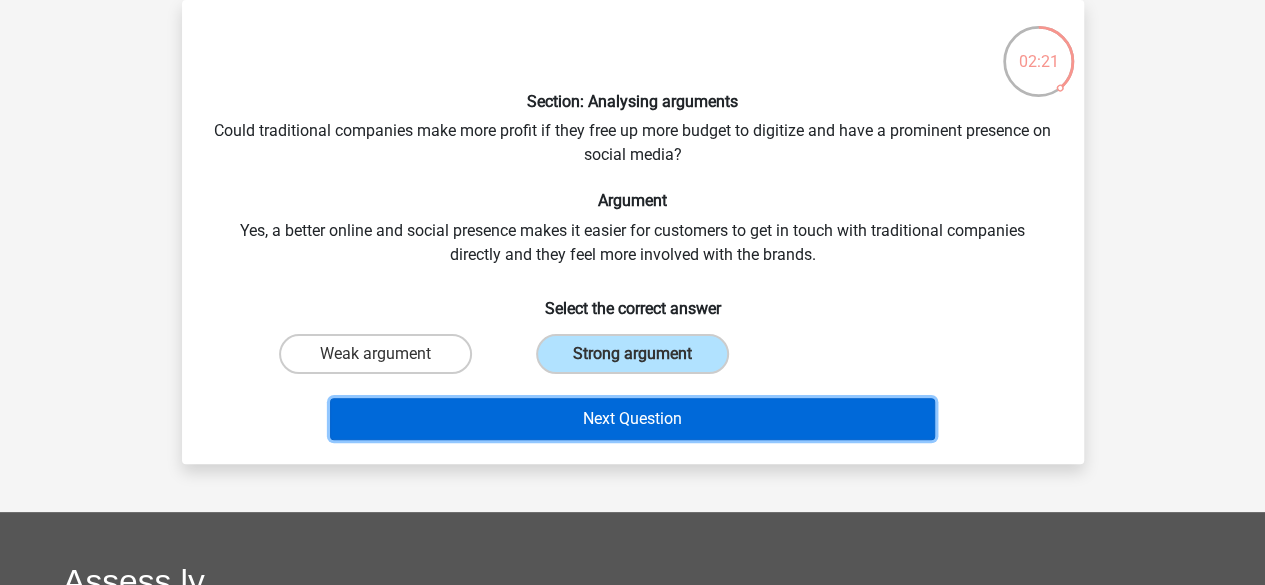 click on "Next Question" at bounding box center (632, 419) 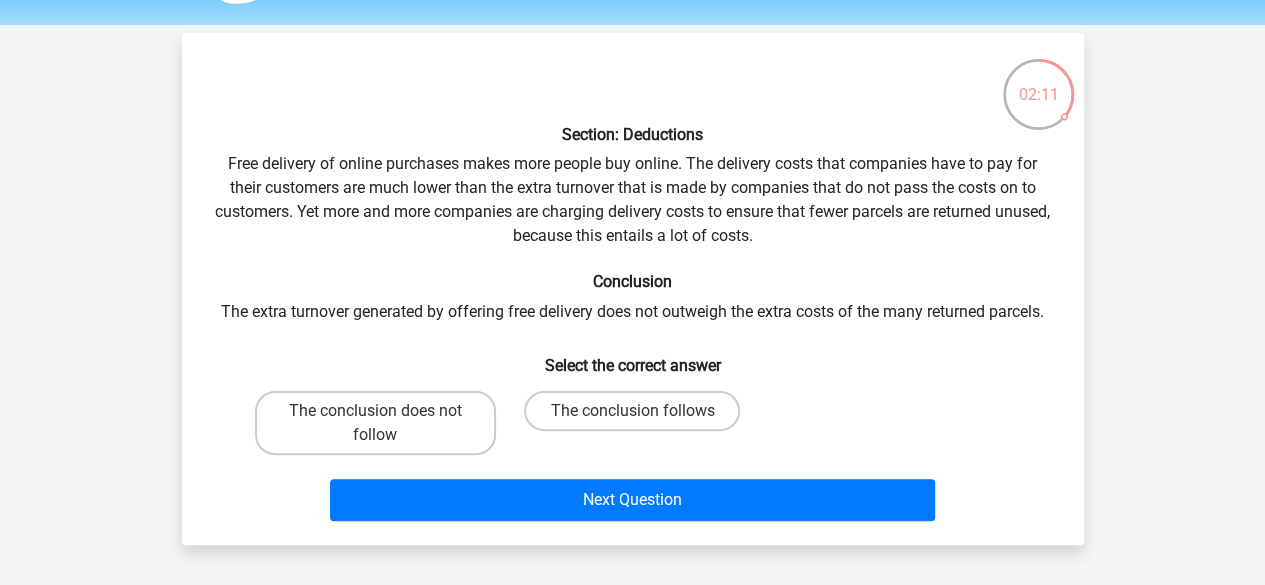 scroll, scrollTop: 63, scrollLeft: 0, axis: vertical 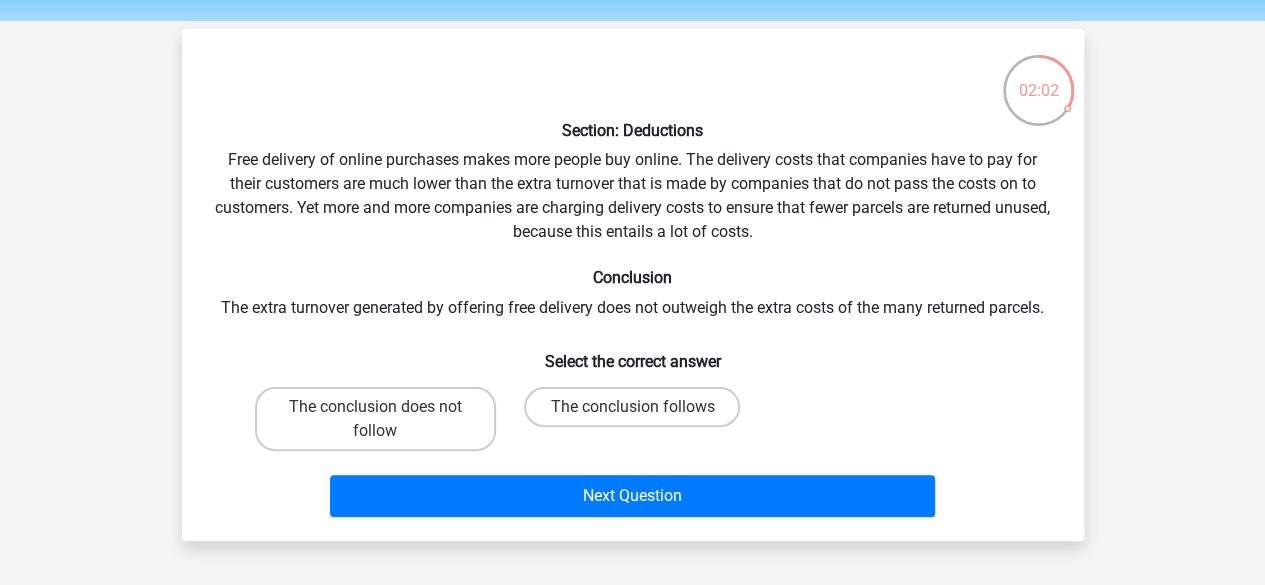 click on "Next Question" at bounding box center [633, 492] 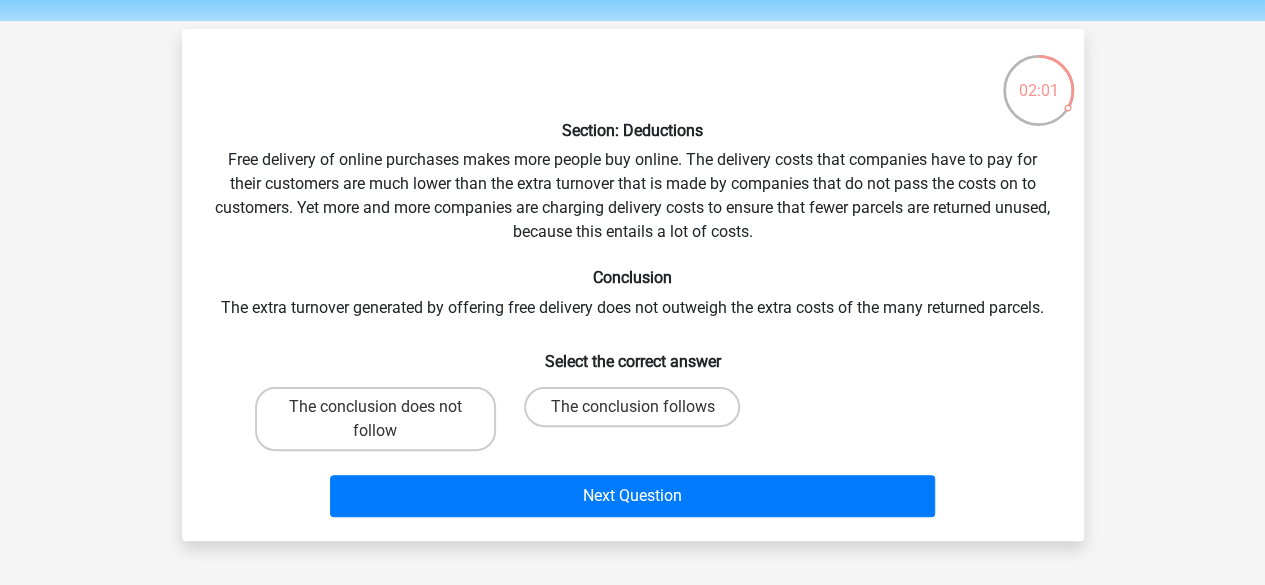 click on "Section: Deductions Free delivery of online purchases makes more people buy online. The delivery costs that companies have to pay for their customers are much lower than the extra turnover that is made by companies that do not pass the costs on to customers. Yet more and more companies are charging delivery costs to ensure that fewer parcels are returned unused, because this entails a lot of costs. Conclusion The extra turnover generated by offering free delivery does not outweigh the extra costs of the many returned parcels.
Select the correct answer
The conclusion does not follow" at bounding box center (633, 285) 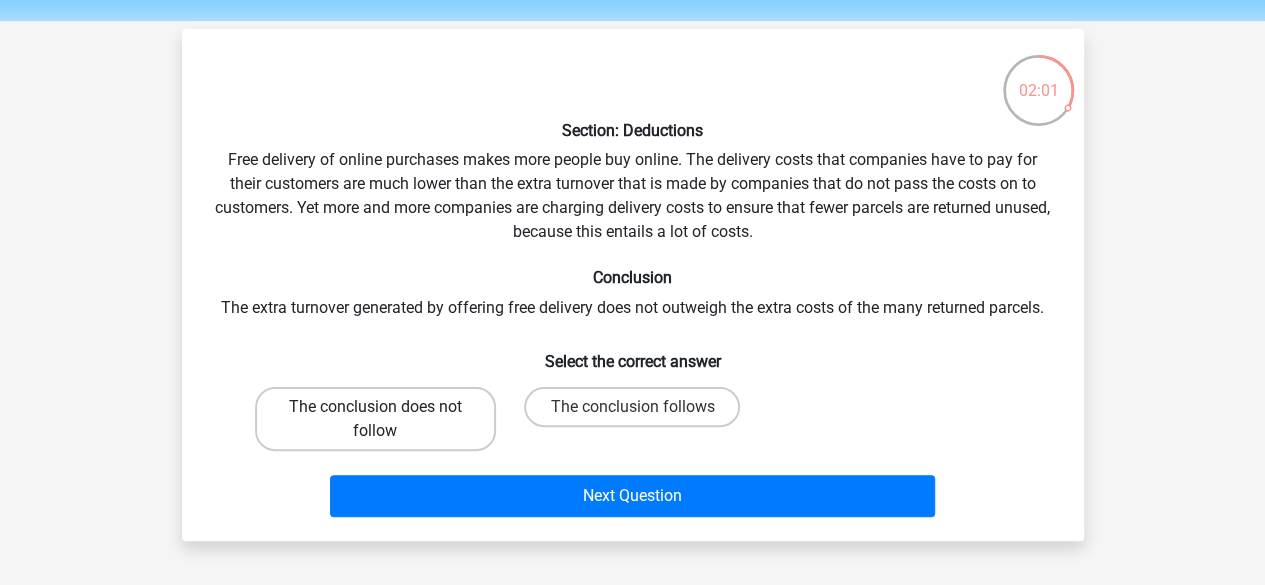 click on "The conclusion does not follow" at bounding box center (375, 419) 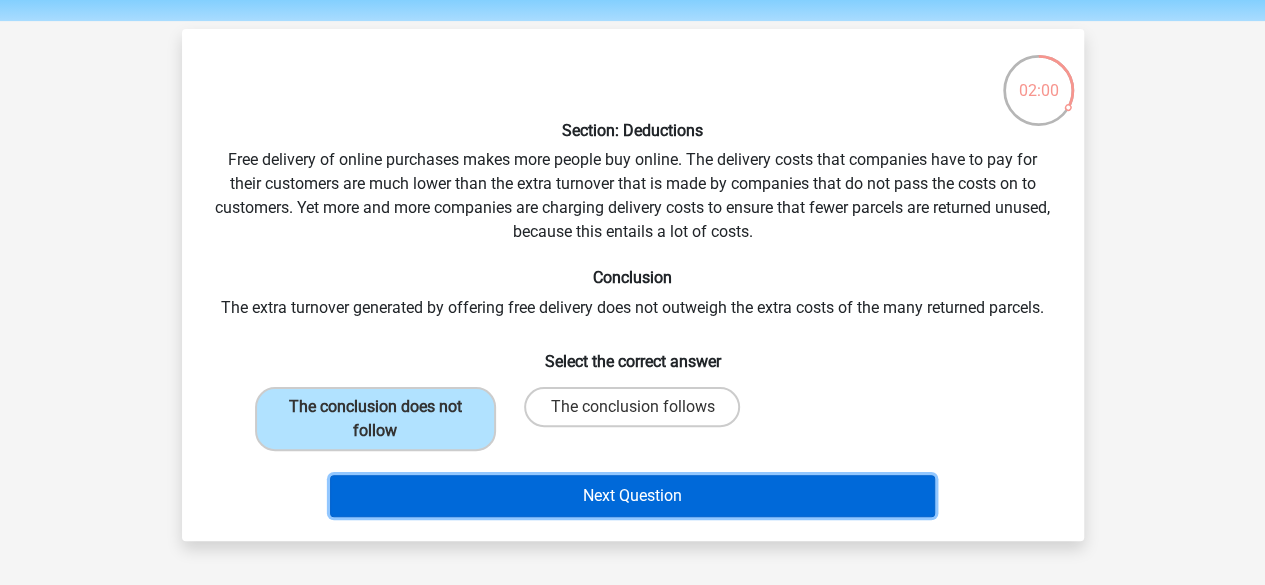 click on "Next Question" at bounding box center [632, 496] 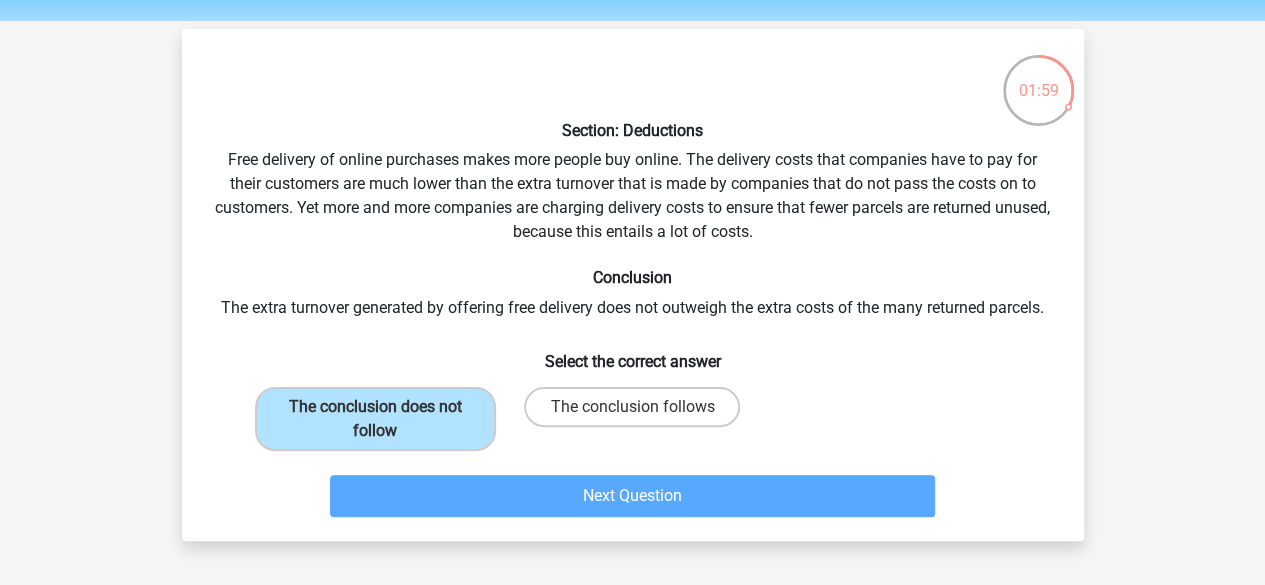 scroll, scrollTop: 92, scrollLeft: 0, axis: vertical 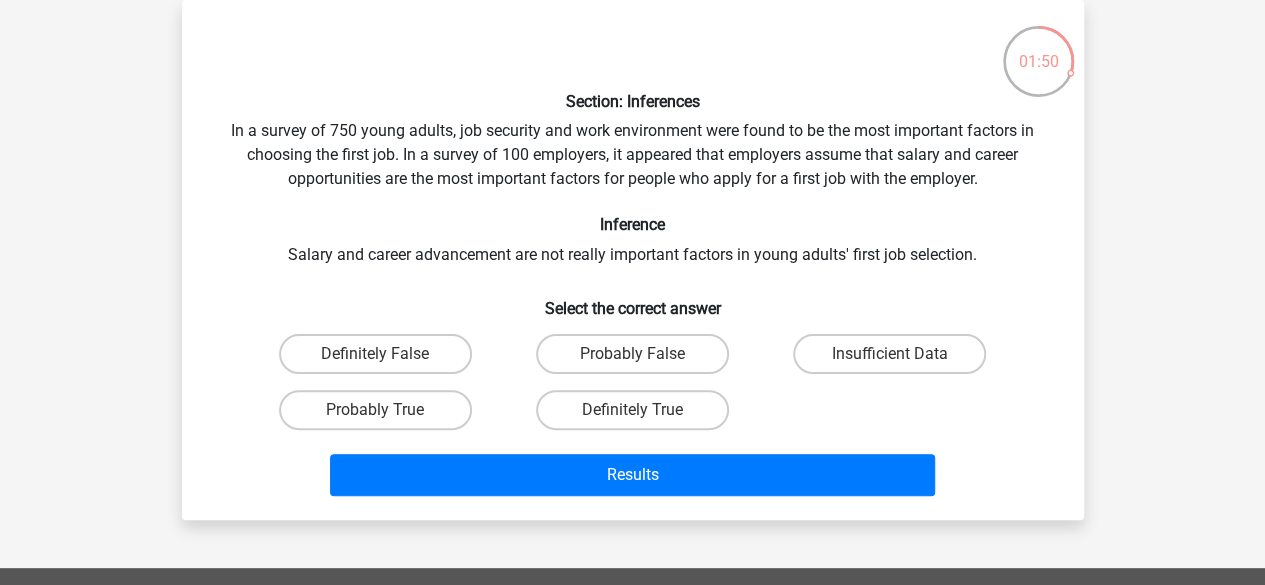click on "Section: Inferences In a survey of 750 young adults, job security and work environment were found to be the most important factors in choosing the first job. In a survey of 100 employers, it appeared that employers assume that salary and career opportunities are the most important factors for people who apply for a first job with the employer. Inference Salary and career advancement are not really important factors in young adults' first job selection.
Select the correct answer
Definitely False" at bounding box center [633, 260] 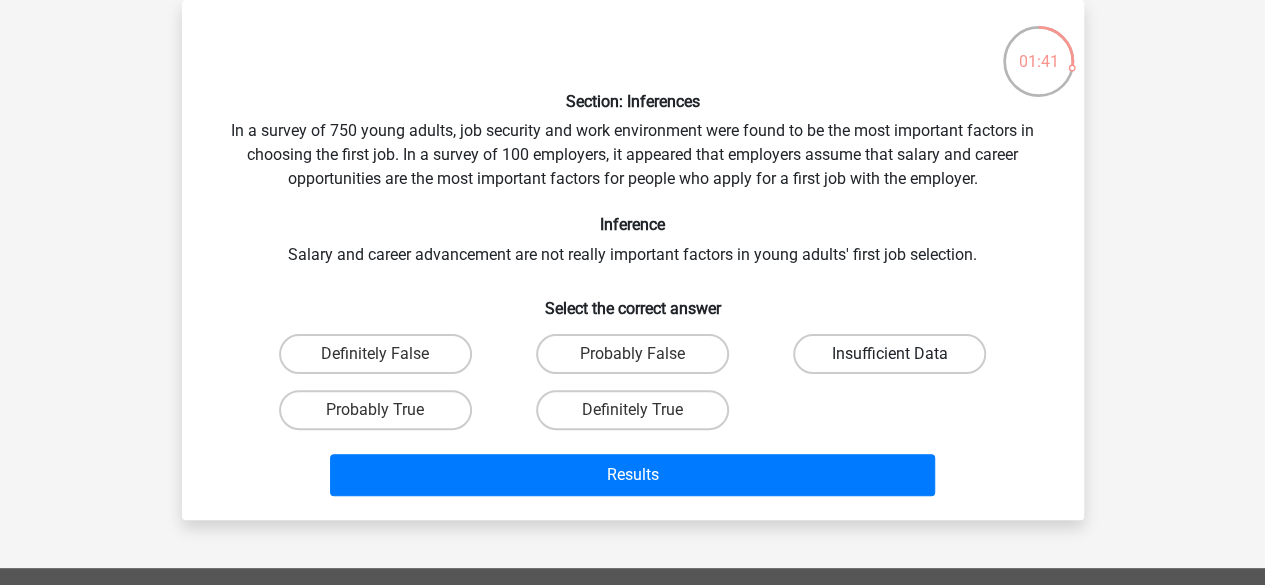 click on "Insufficient Data" at bounding box center [889, 354] 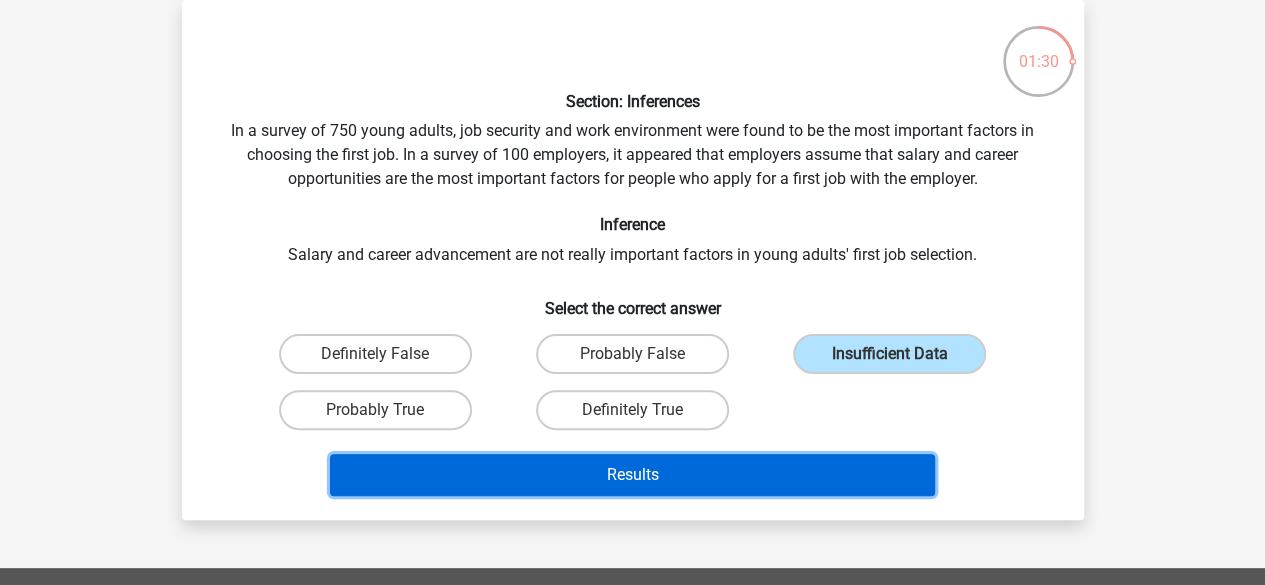 click on "Results" at bounding box center [632, 475] 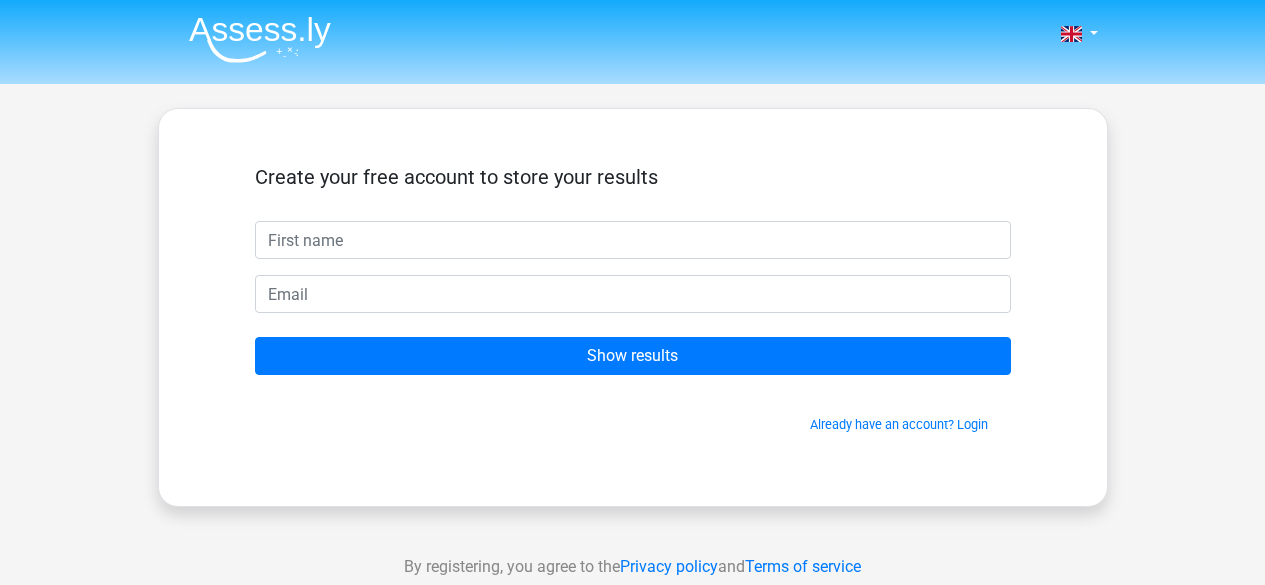 scroll, scrollTop: 0, scrollLeft: 0, axis: both 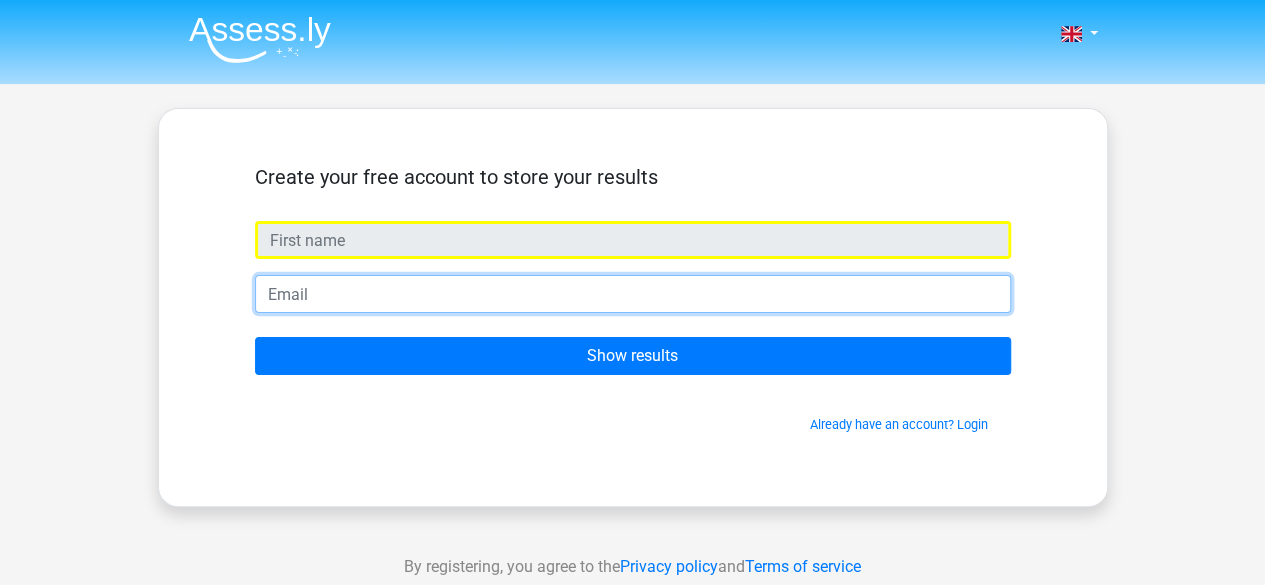 click at bounding box center [633, 294] 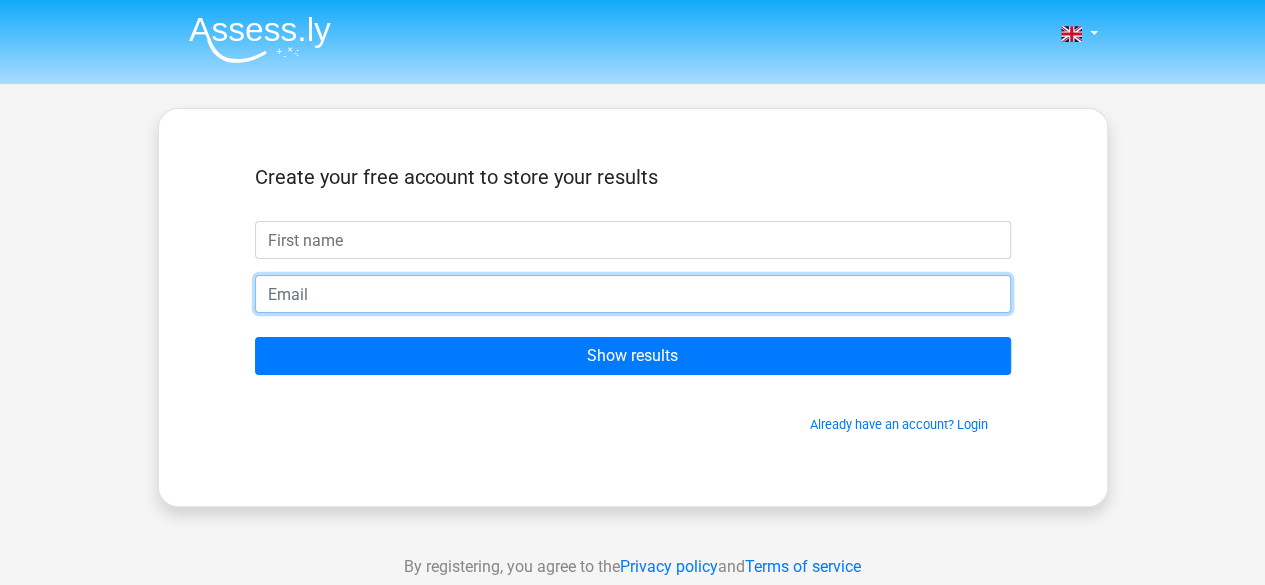 click at bounding box center (633, 294) 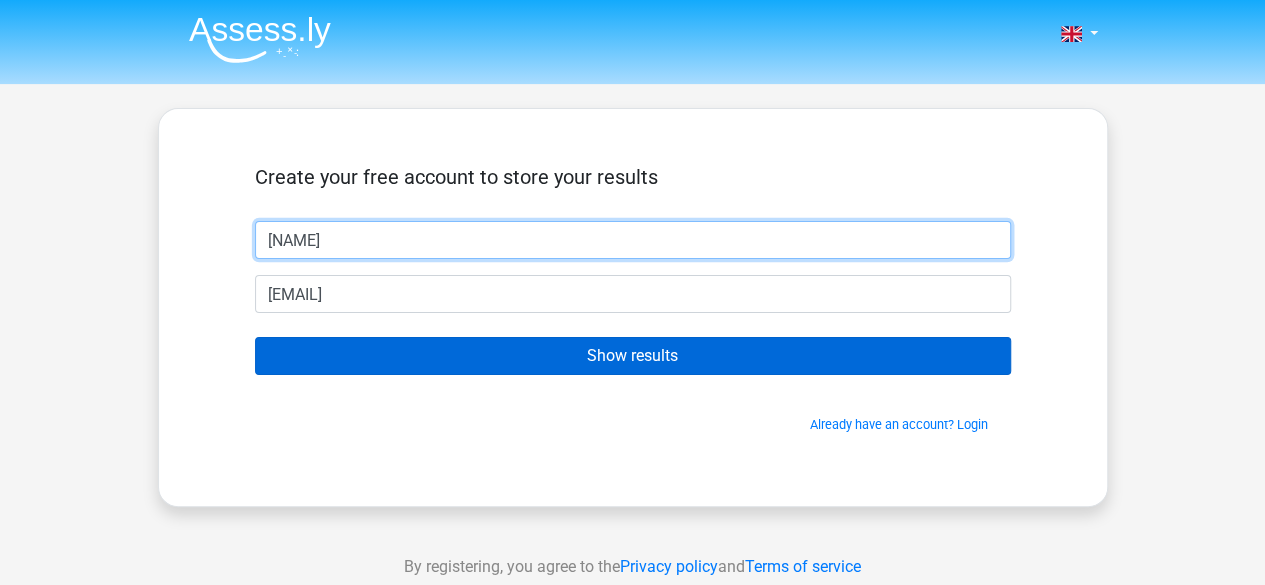 type on "Gurveen" 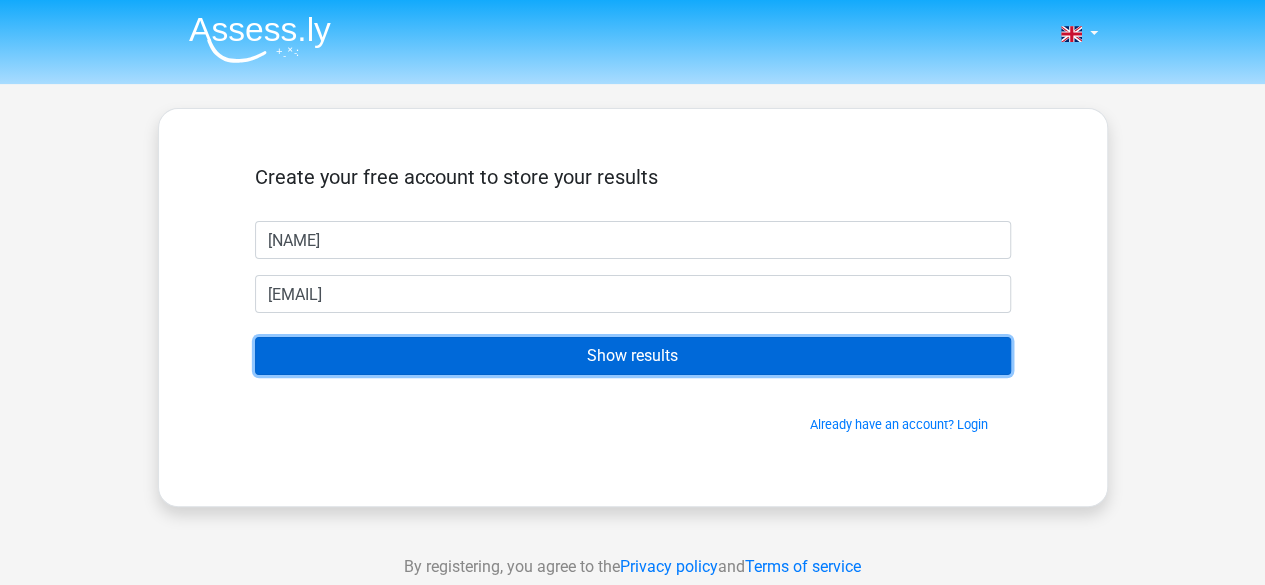 click on "Show results" at bounding box center (633, 356) 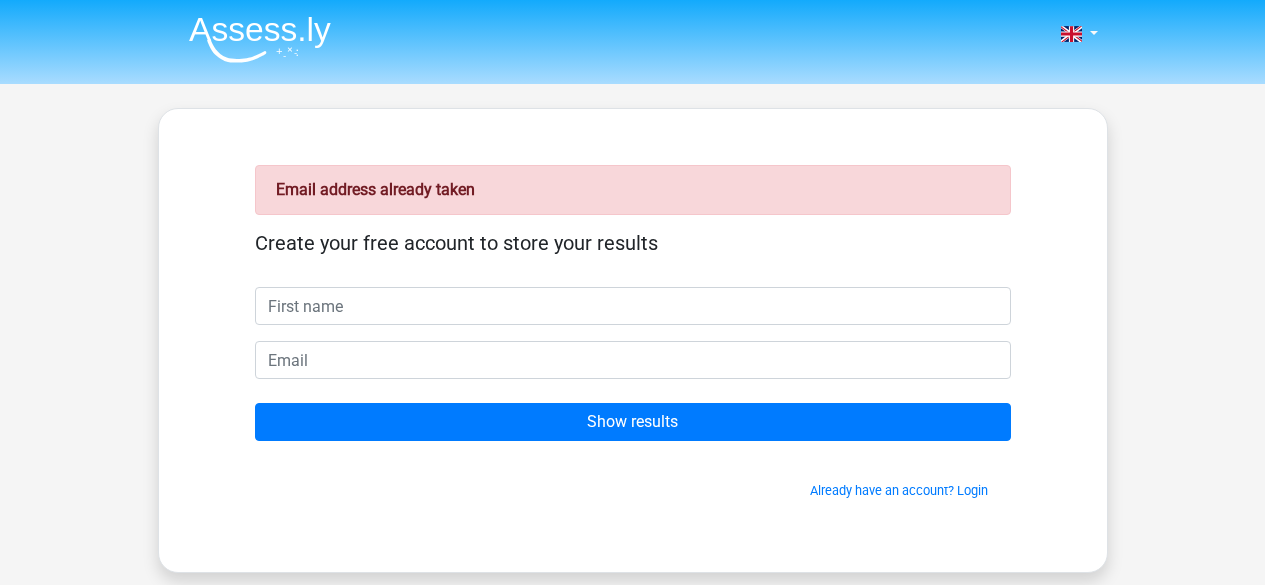 scroll, scrollTop: 0, scrollLeft: 0, axis: both 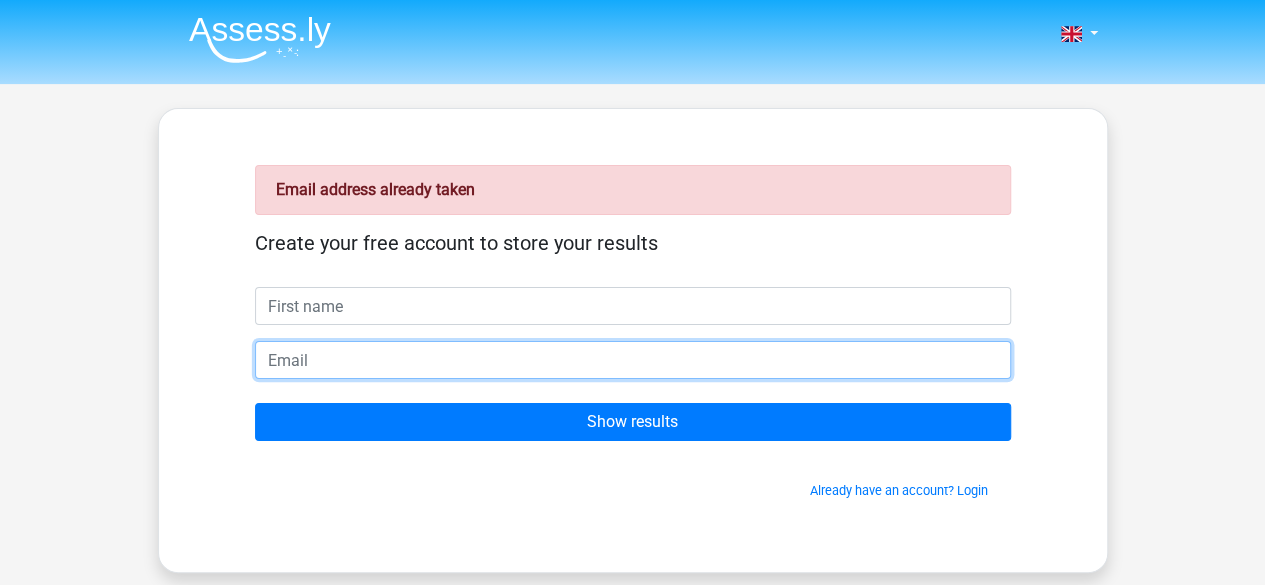 click at bounding box center (633, 360) 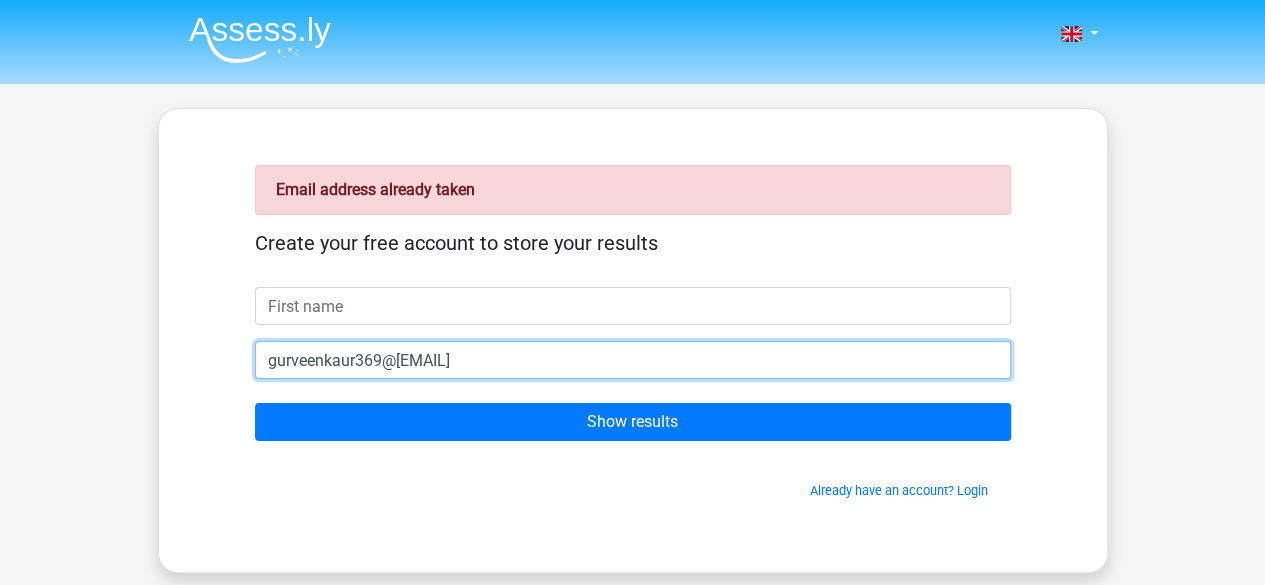 click on "[USERNAME]@example.com" at bounding box center [633, 360] 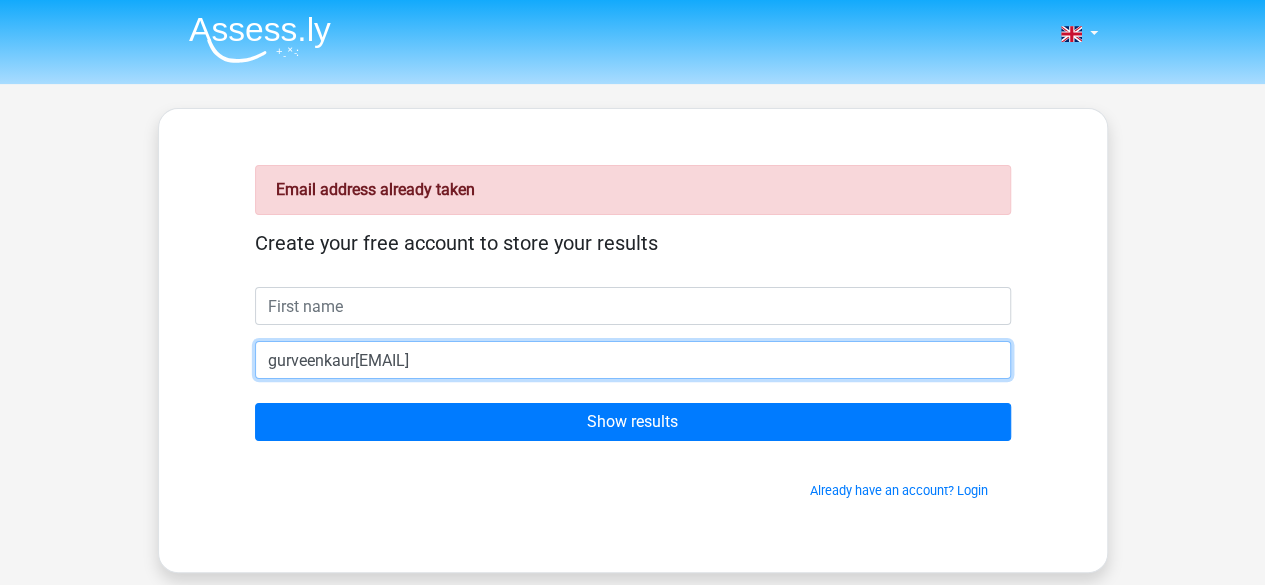 type on "gurveenkaurmail.com" 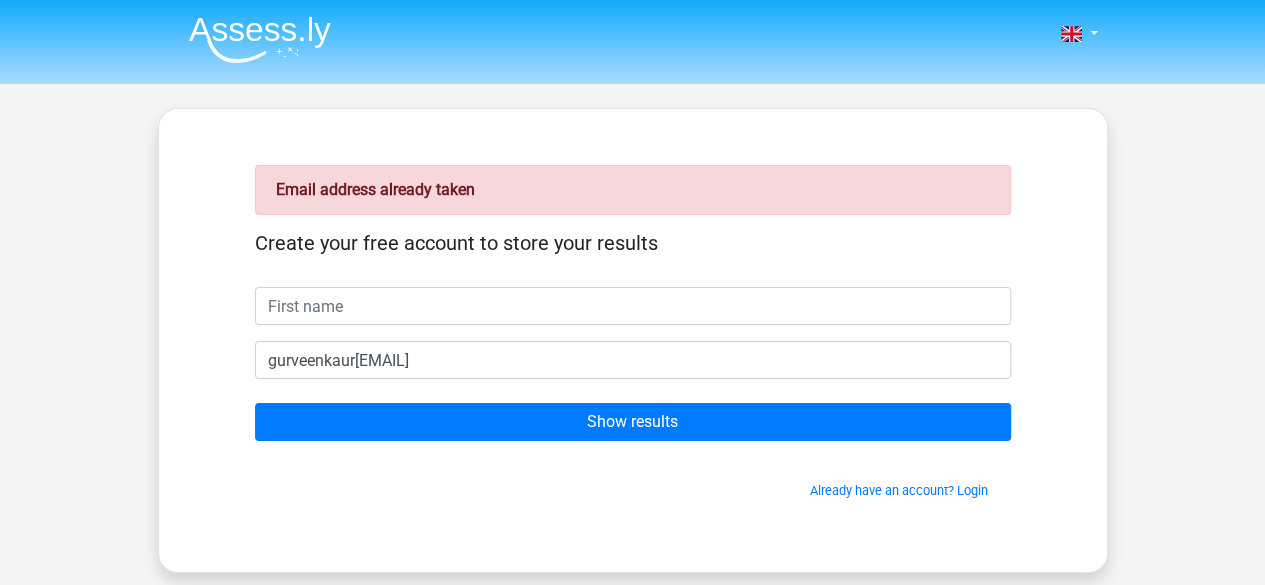 click on "Already have an account? Login" at bounding box center (633, 490) 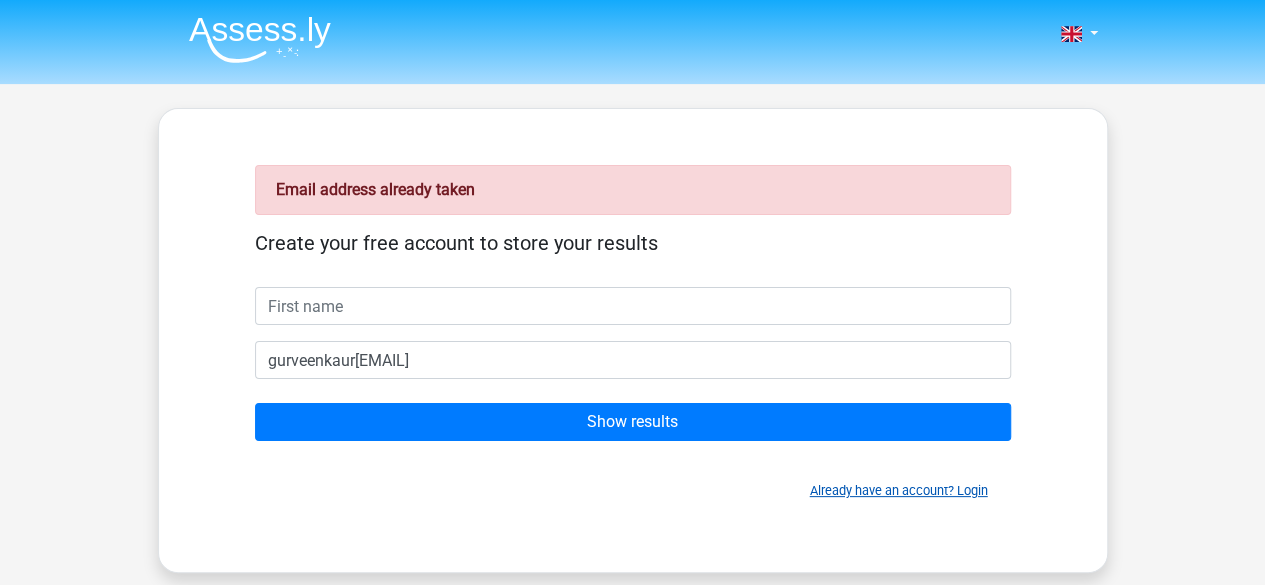 click on "Already have an account? Login" at bounding box center [899, 490] 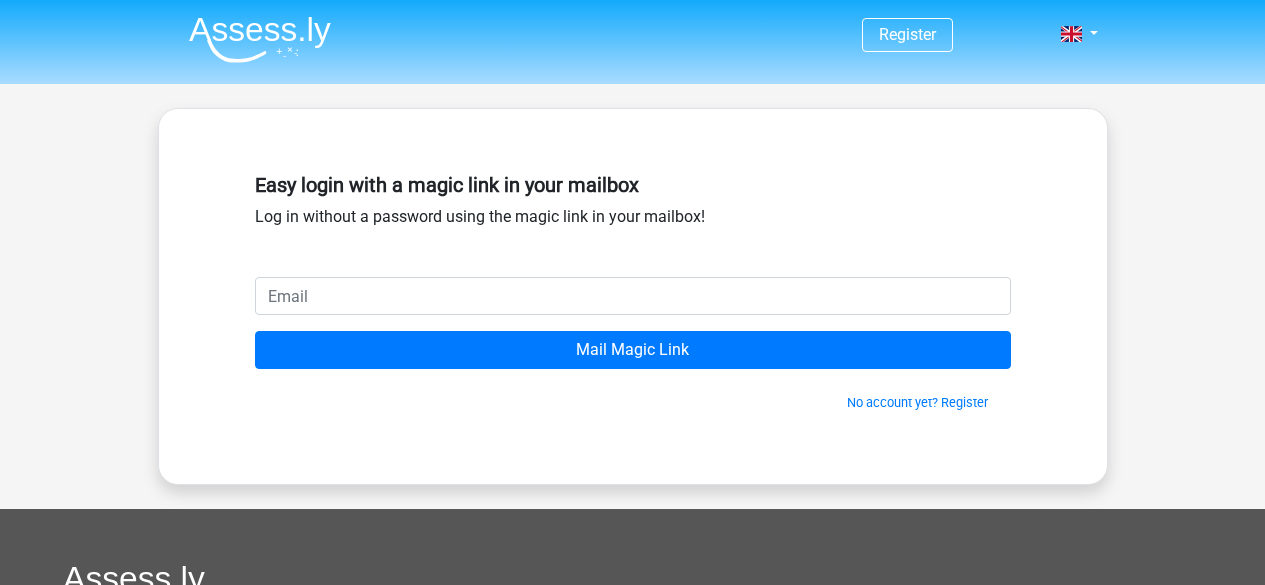 scroll, scrollTop: 0, scrollLeft: 0, axis: both 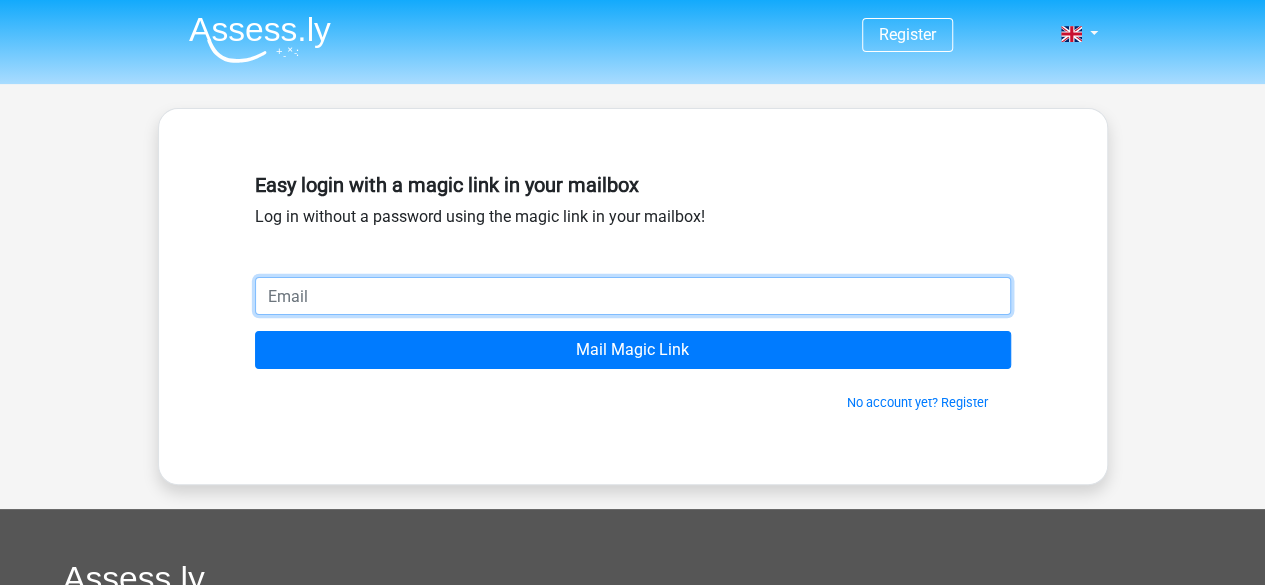 click at bounding box center [633, 296] 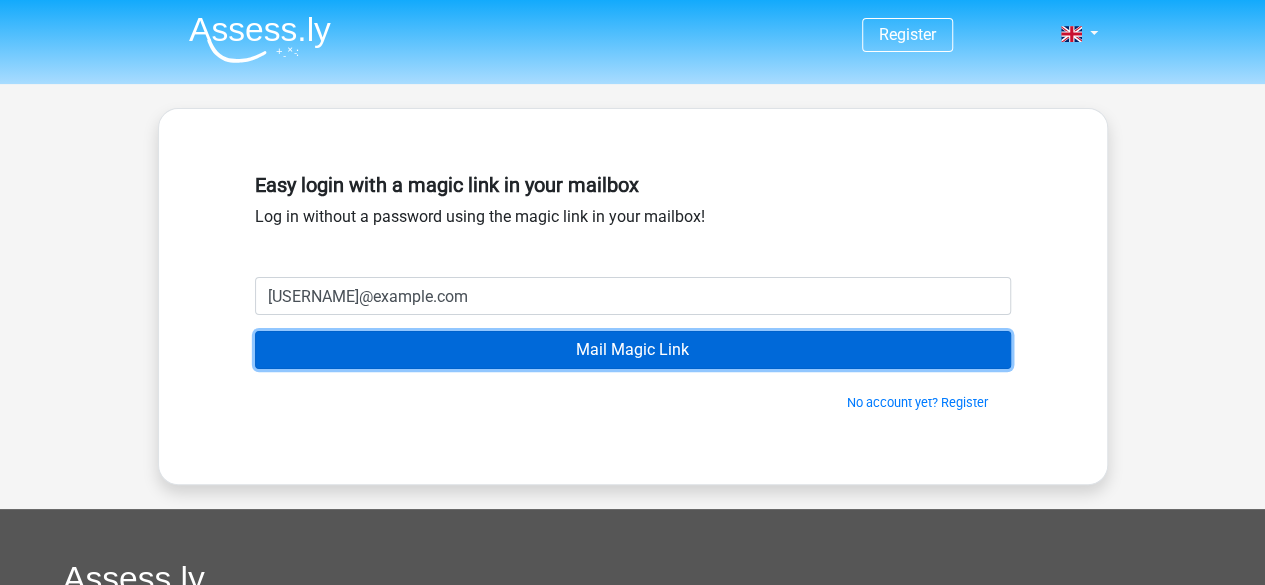 click on "Mail Magic Link" at bounding box center (633, 350) 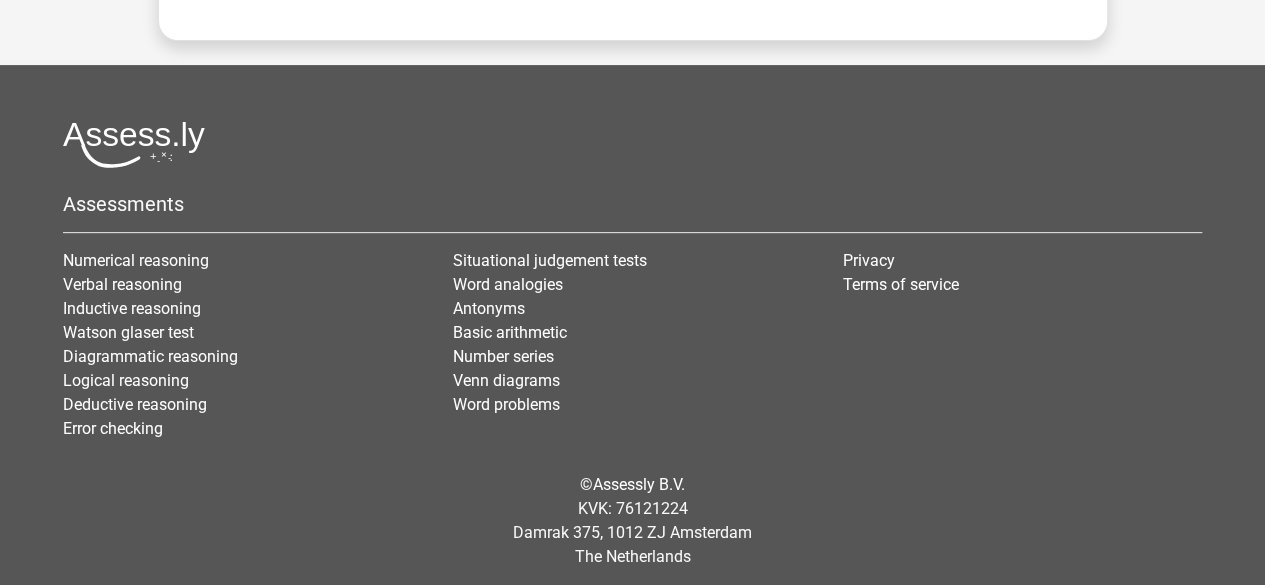 scroll, scrollTop: 0, scrollLeft: 0, axis: both 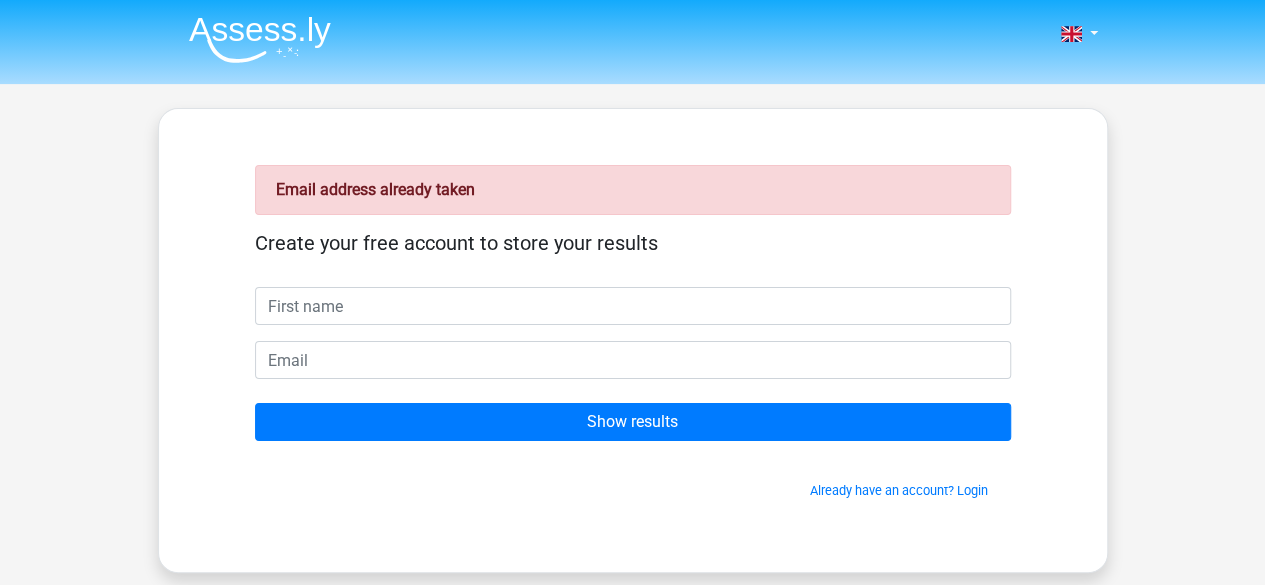 click at bounding box center [633, 306] 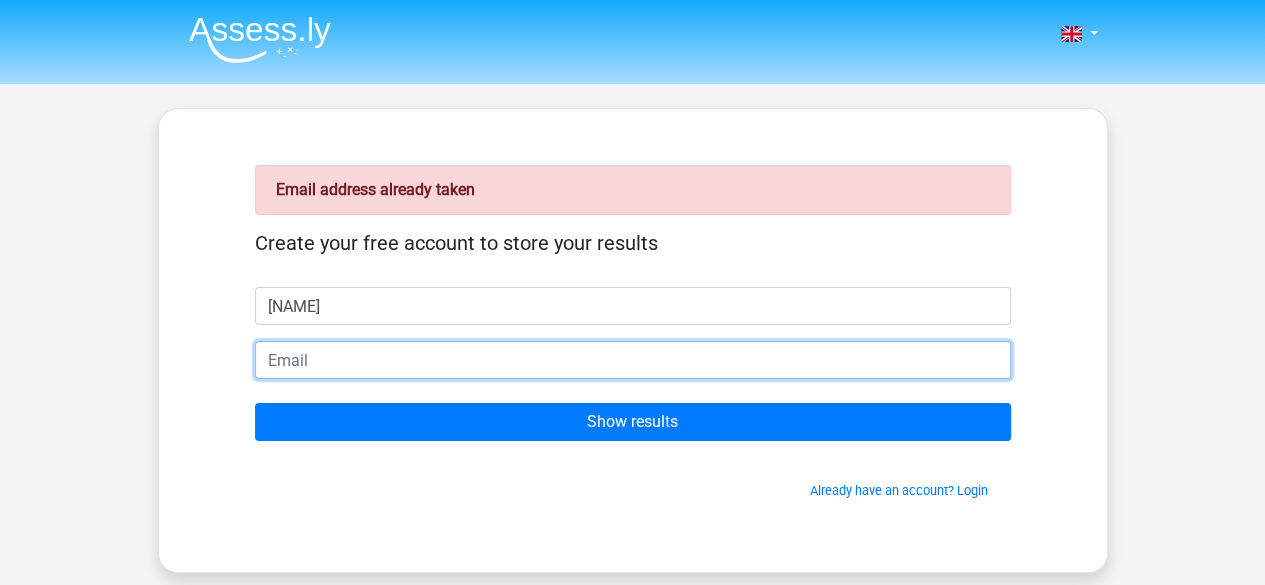 click at bounding box center (633, 360) 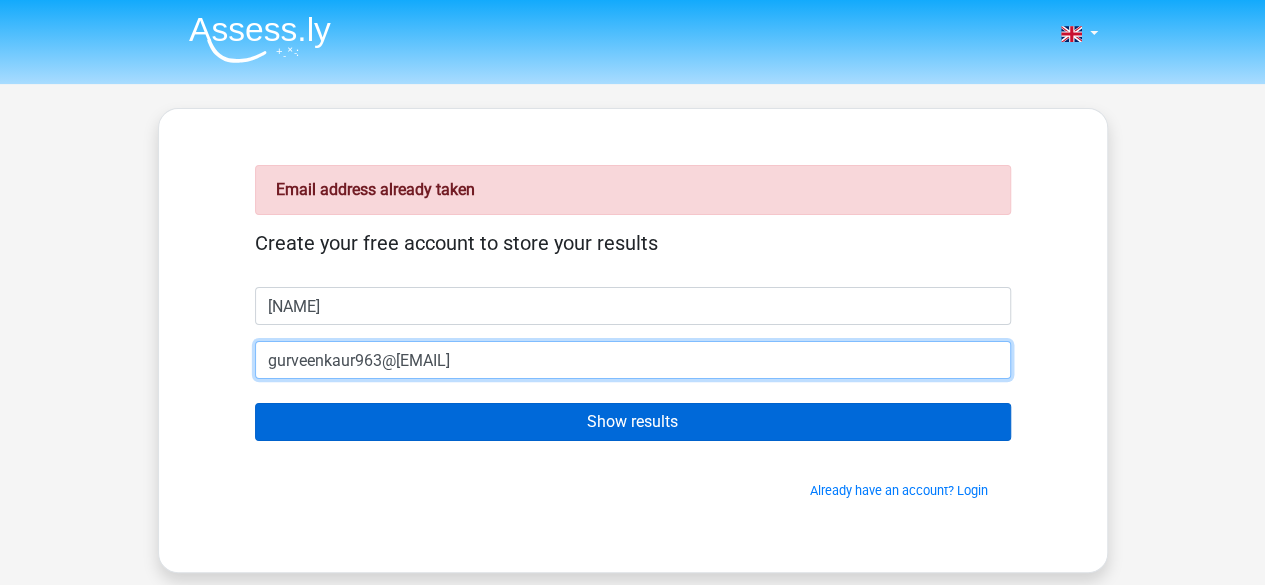 type on "gurveenkaur963@[EMAIL]" 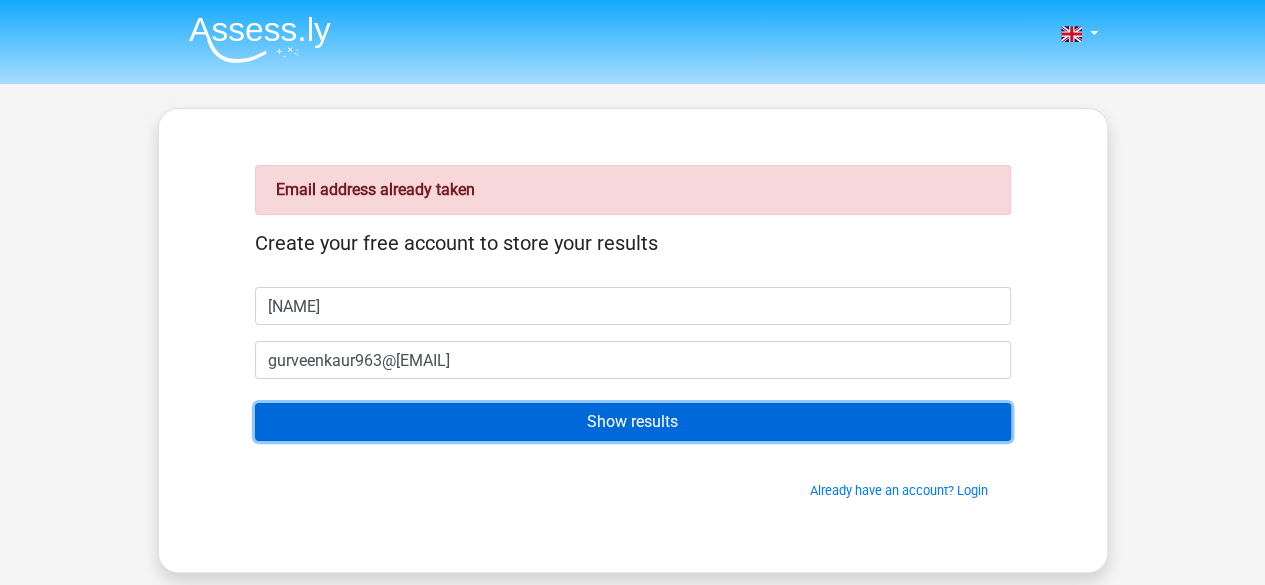 click on "Show results" at bounding box center [633, 422] 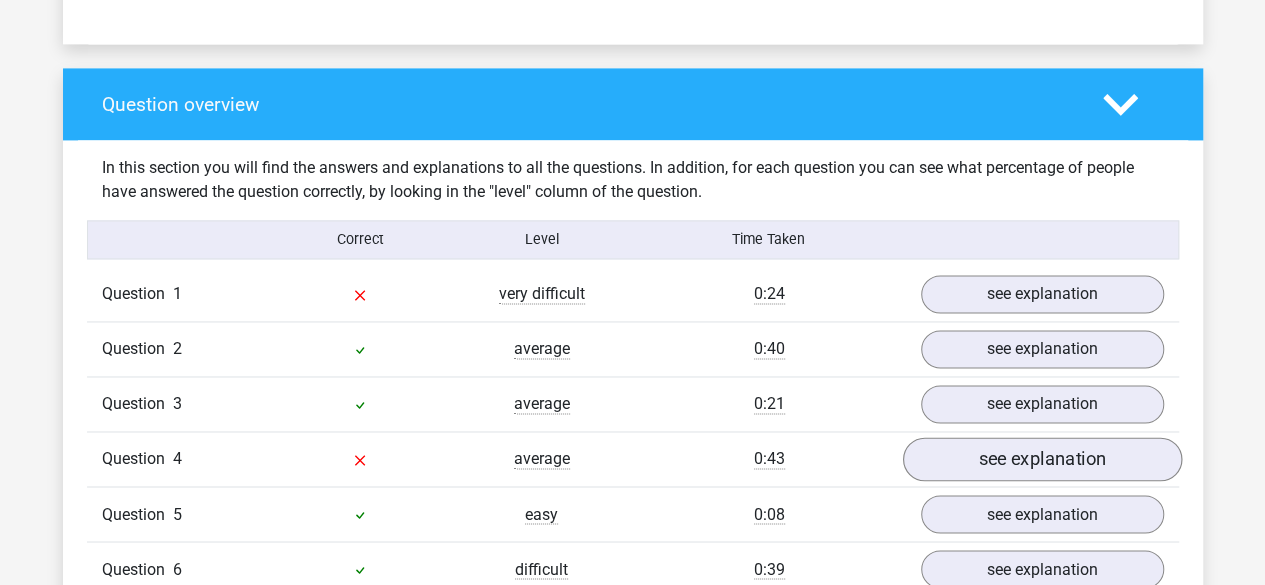 scroll, scrollTop: 1413, scrollLeft: 0, axis: vertical 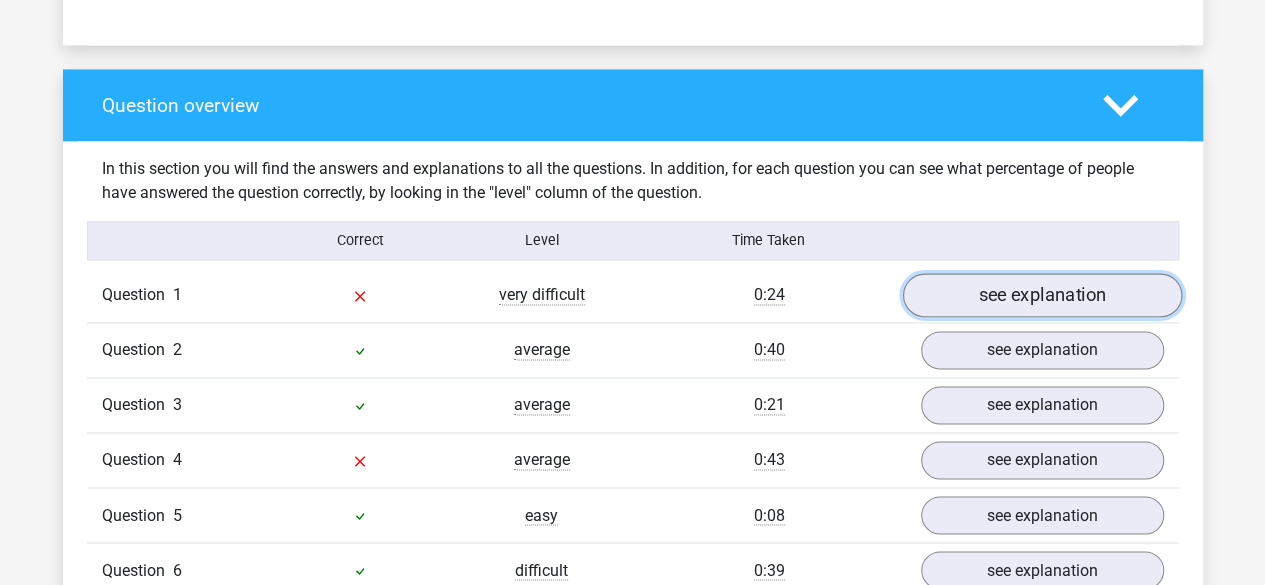 click on "see explanation" at bounding box center [1041, 296] 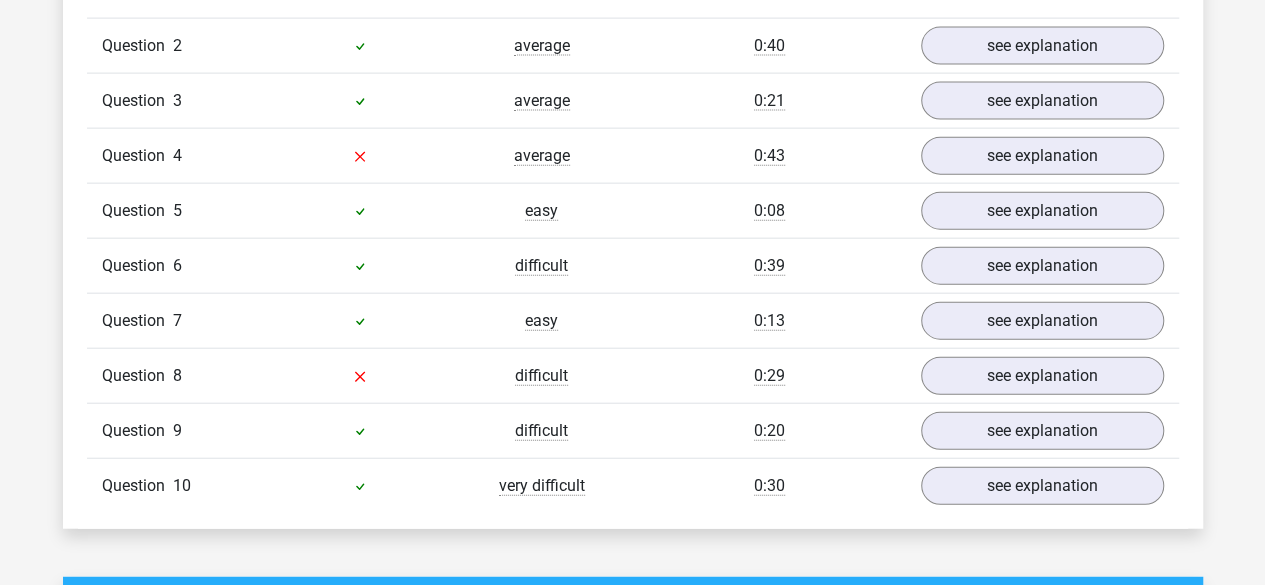 scroll, scrollTop: 2251, scrollLeft: 0, axis: vertical 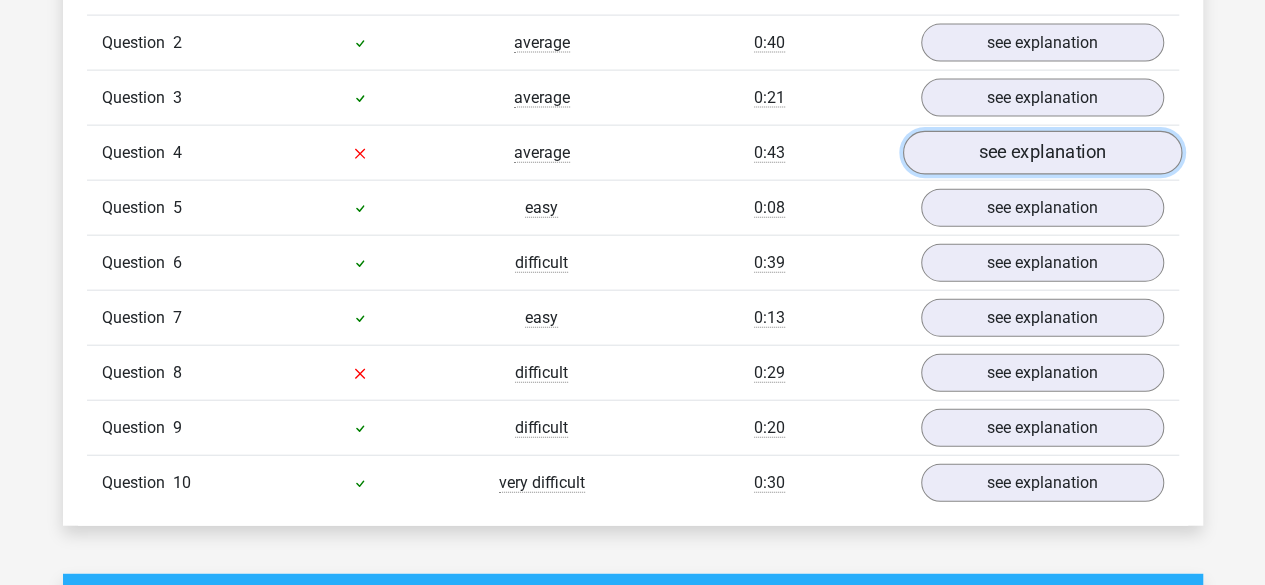 click on "see explanation" at bounding box center [1041, 153] 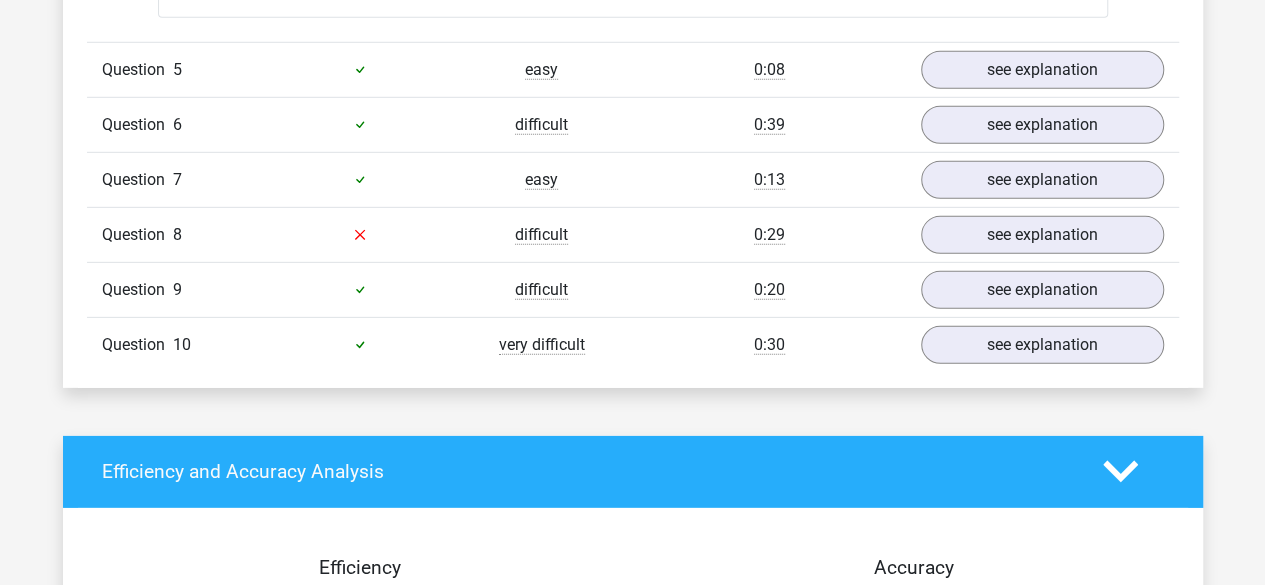 scroll, scrollTop: 2943, scrollLeft: 0, axis: vertical 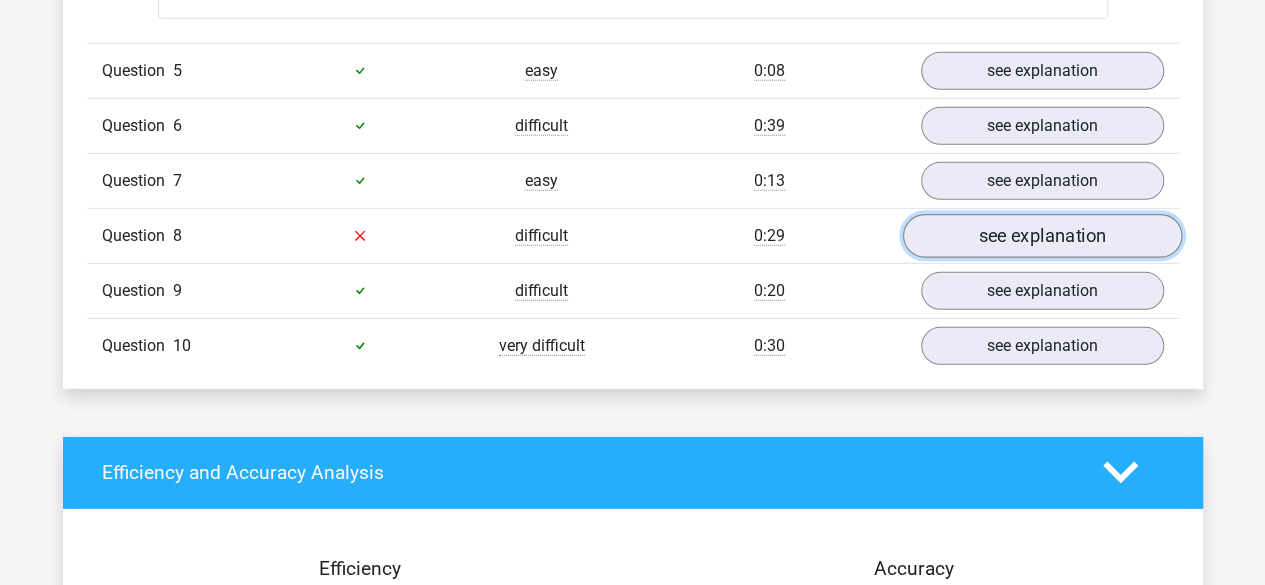 click on "see explanation" at bounding box center [1041, 236] 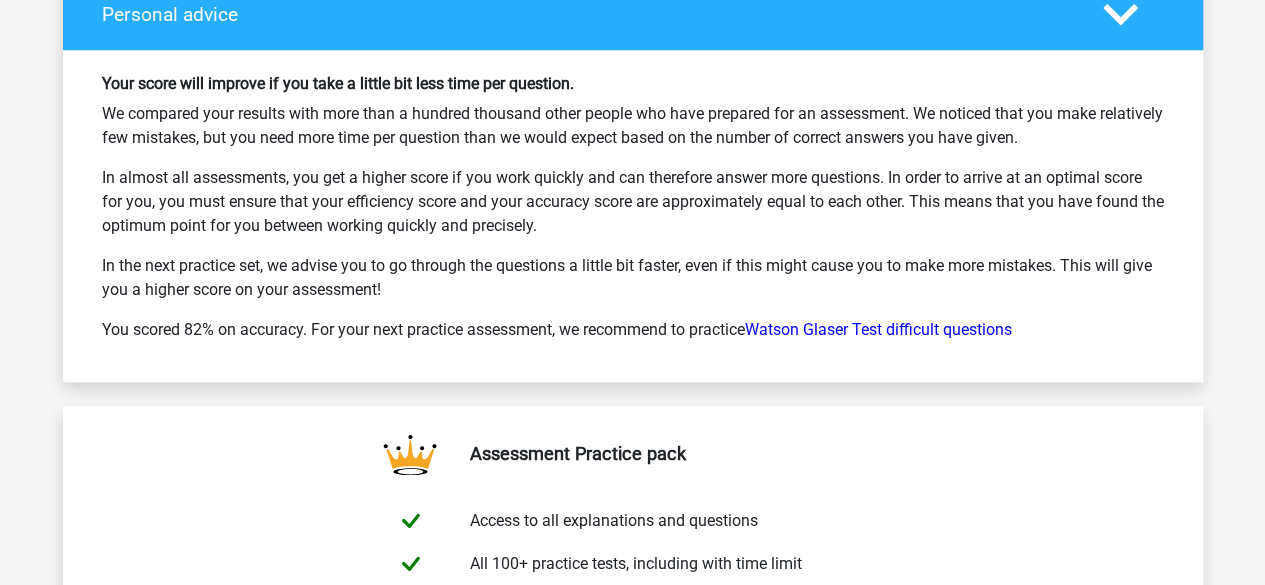 scroll, scrollTop: 4605, scrollLeft: 0, axis: vertical 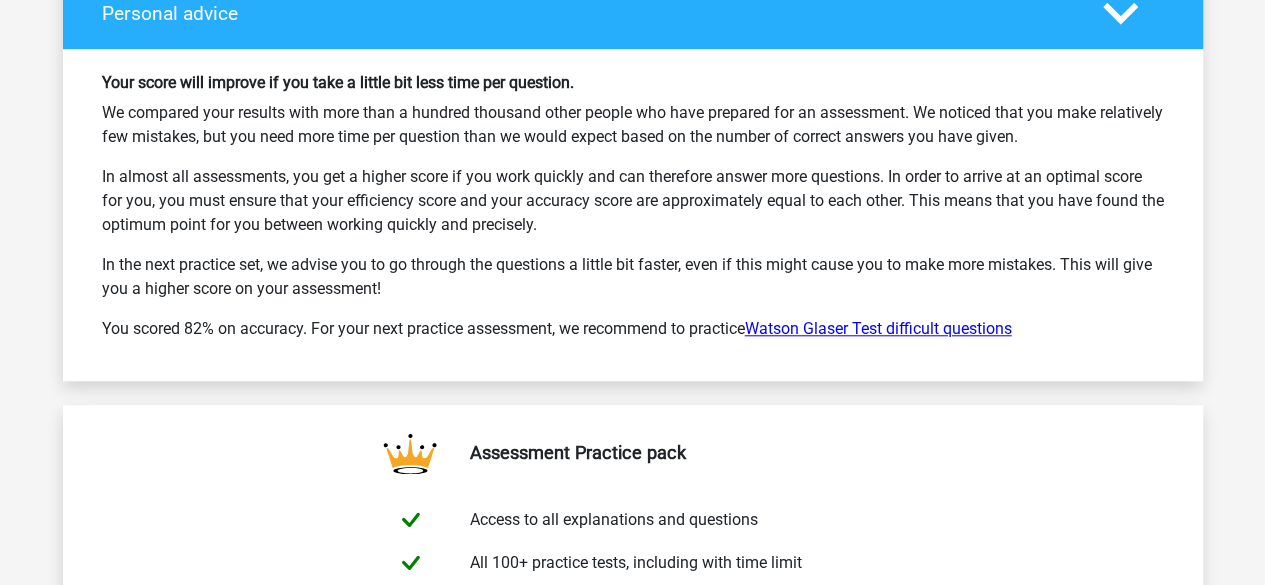 click on "Watson Glaser Test difficult questions" at bounding box center [878, 328] 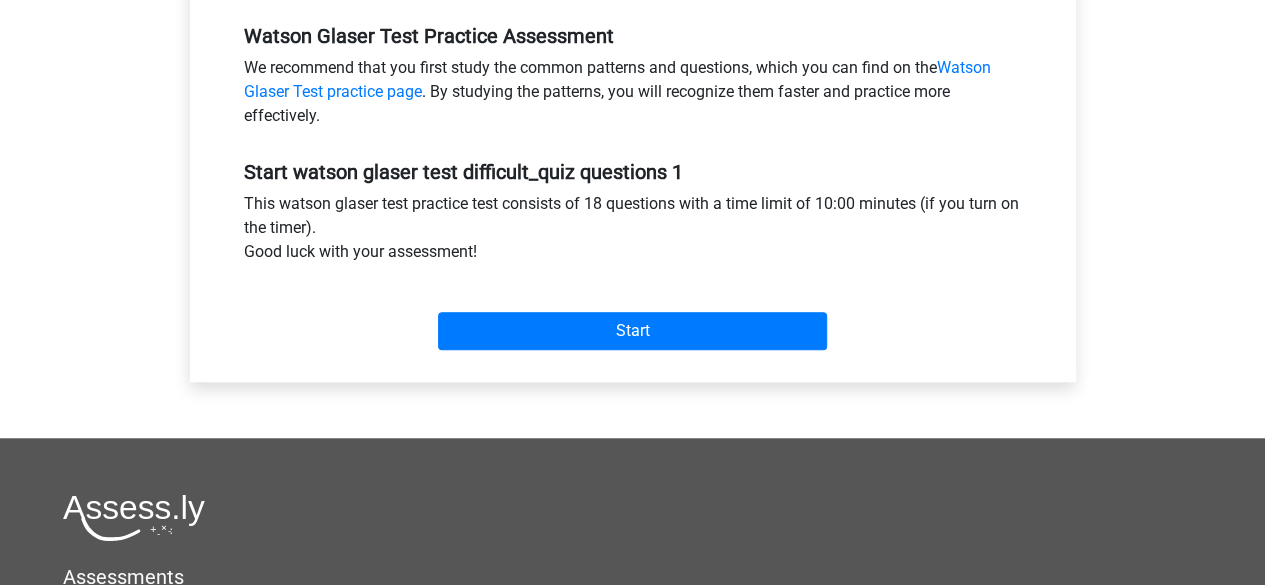 scroll, scrollTop: 616, scrollLeft: 0, axis: vertical 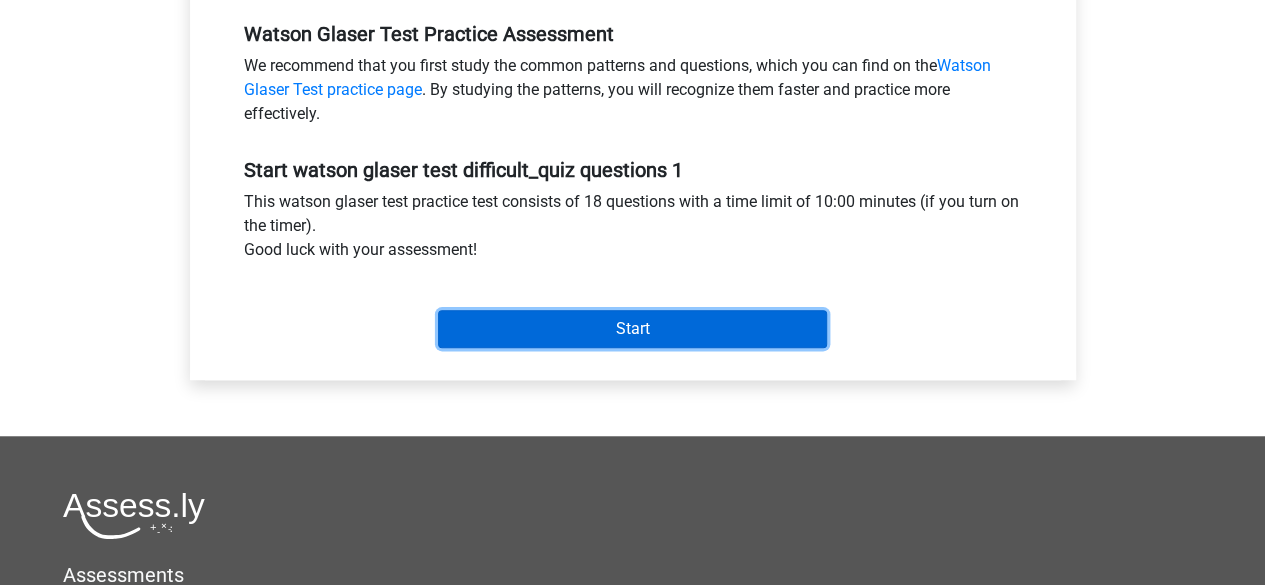 click on "Start" at bounding box center [632, 329] 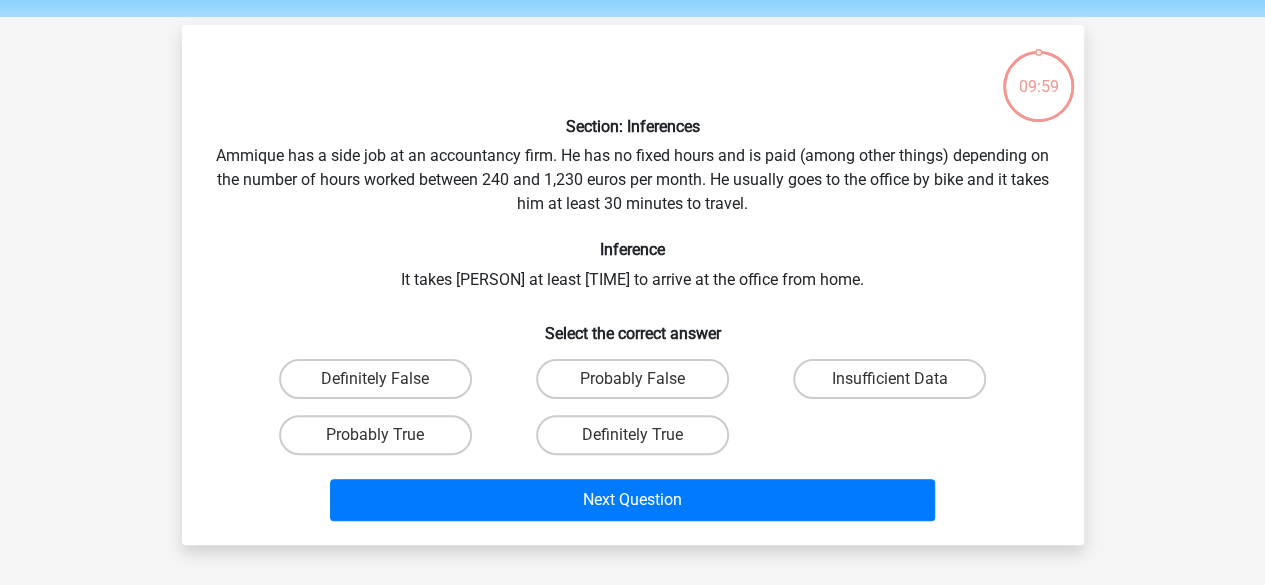 scroll, scrollTop: 68, scrollLeft: 0, axis: vertical 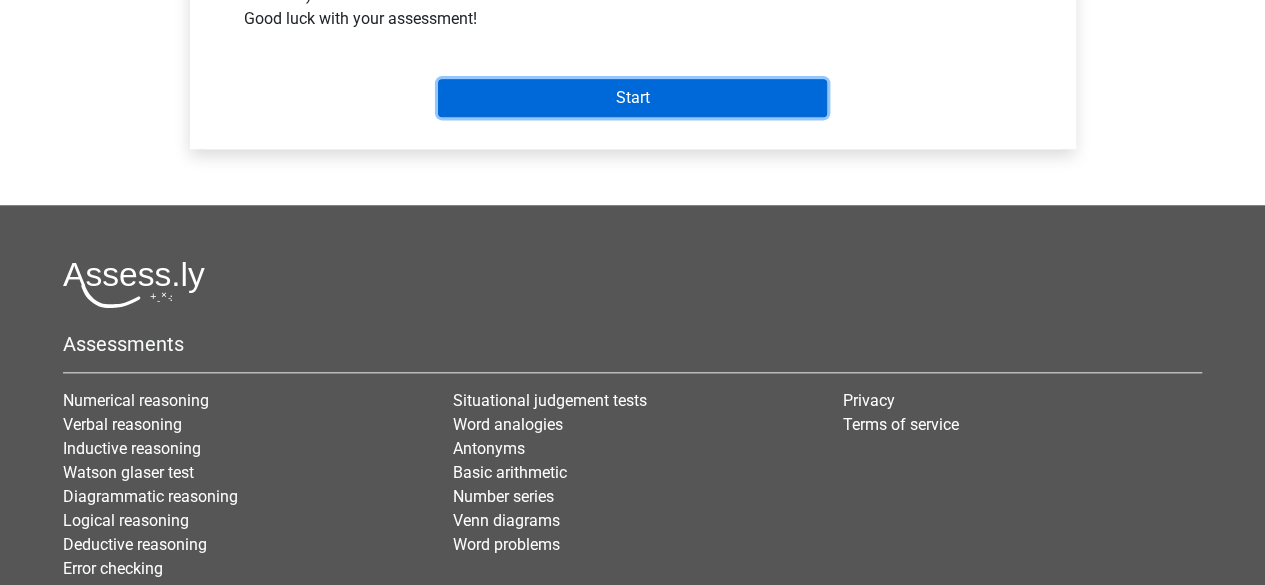 click on "Start" at bounding box center [632, 98] 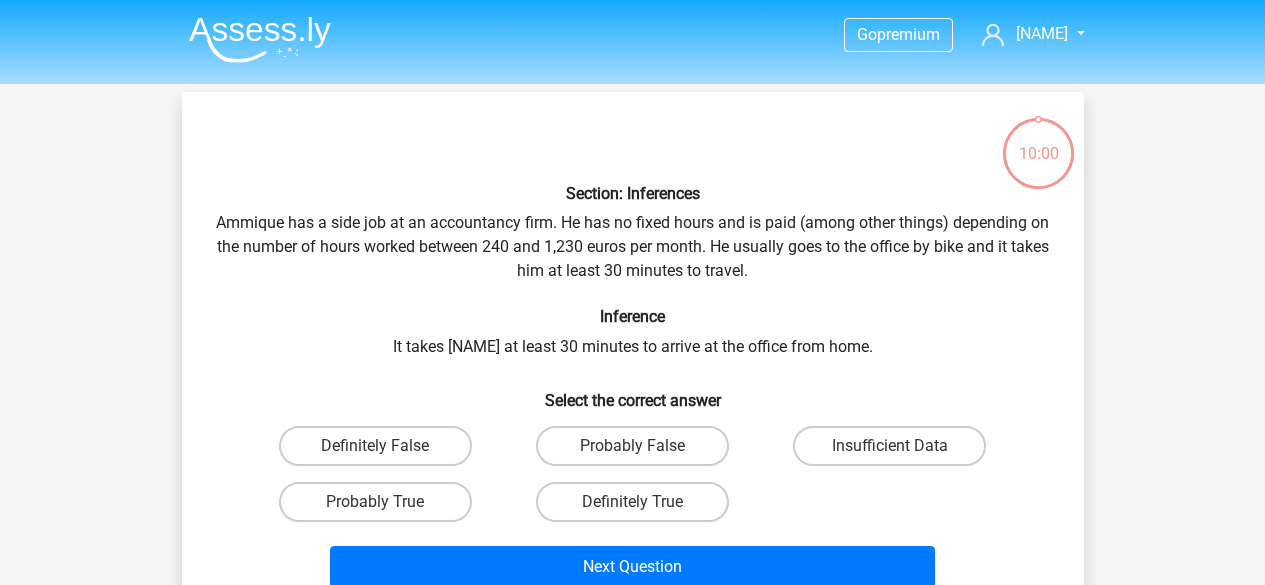 scroll, scrollTop: 0, scrollLeft: 0, axis: both 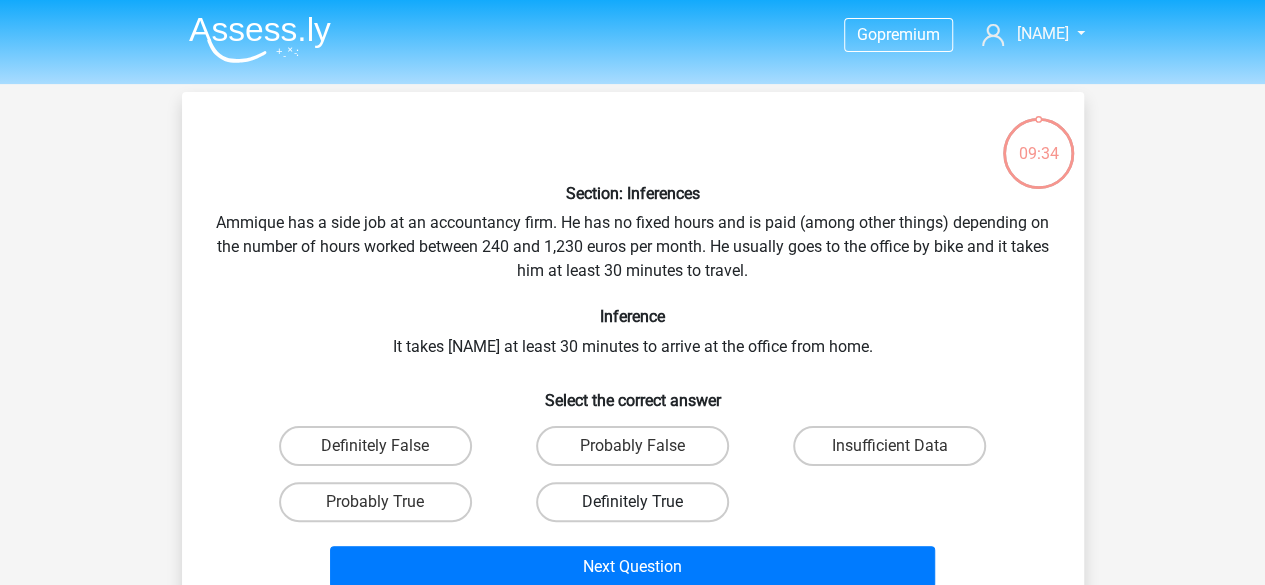 click on "Definitely True" at bounding box center (632, 502) 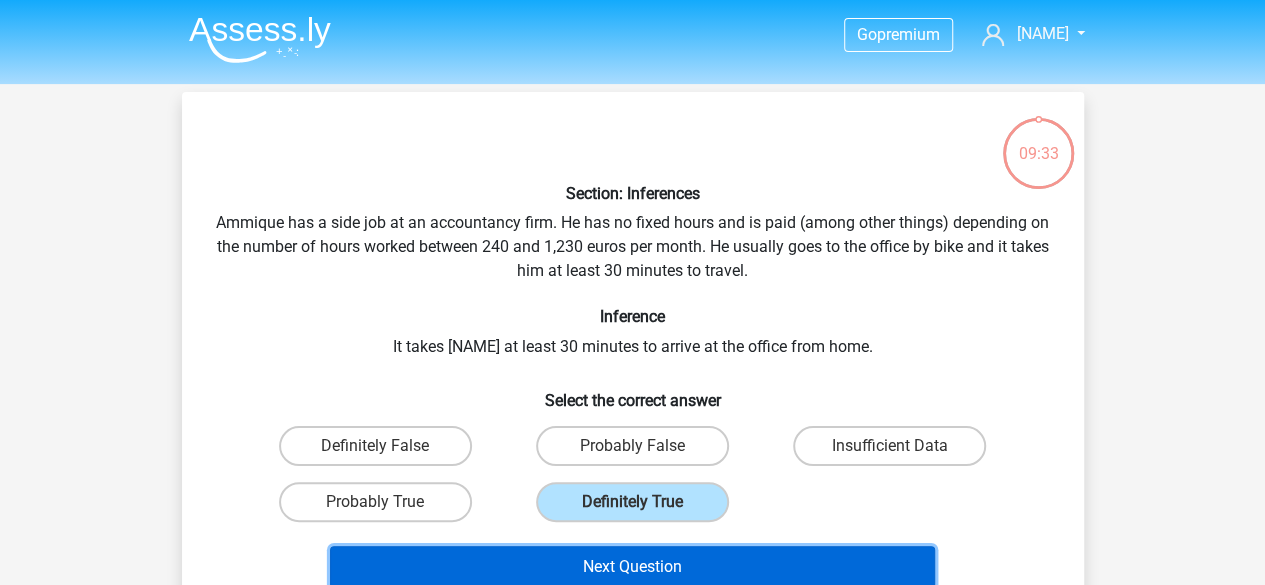 click on "Next Question" at bounding box center (632, 567) 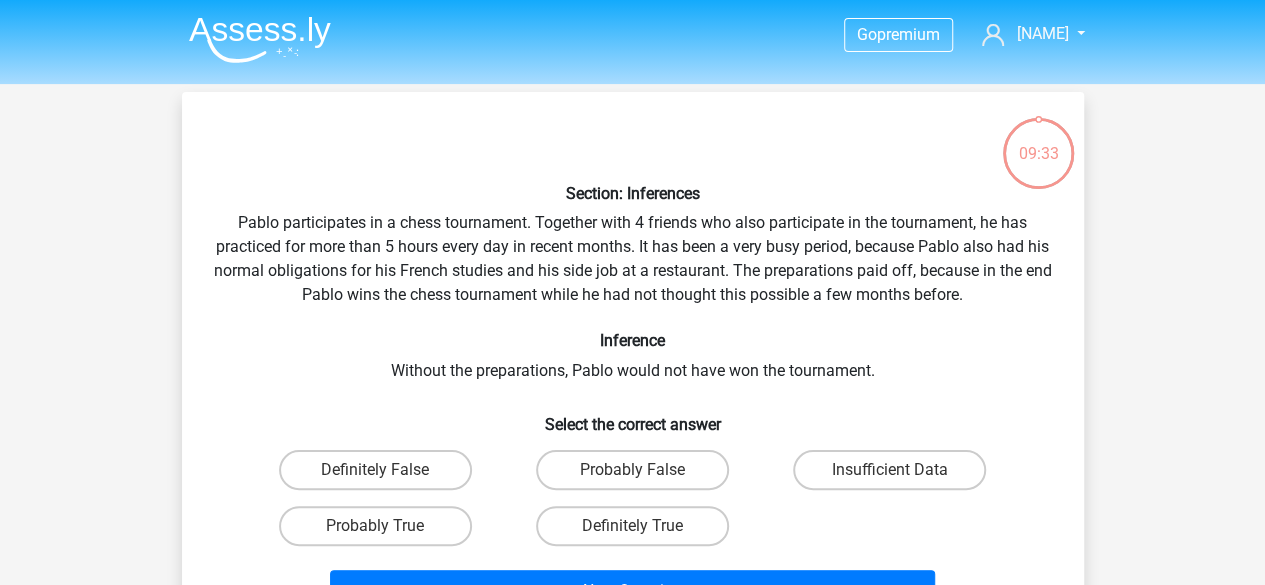 scroll, scrollTop: 92, scrollLeft: 0, axis: vertical 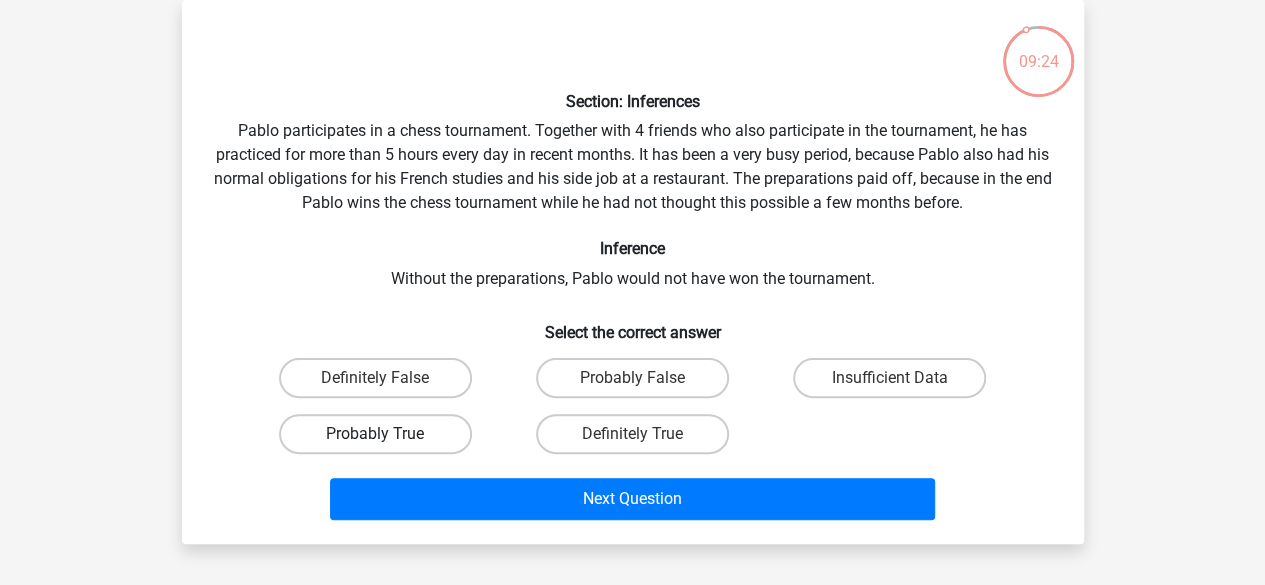 click on "Probably True" at bounding box center (375, 434) 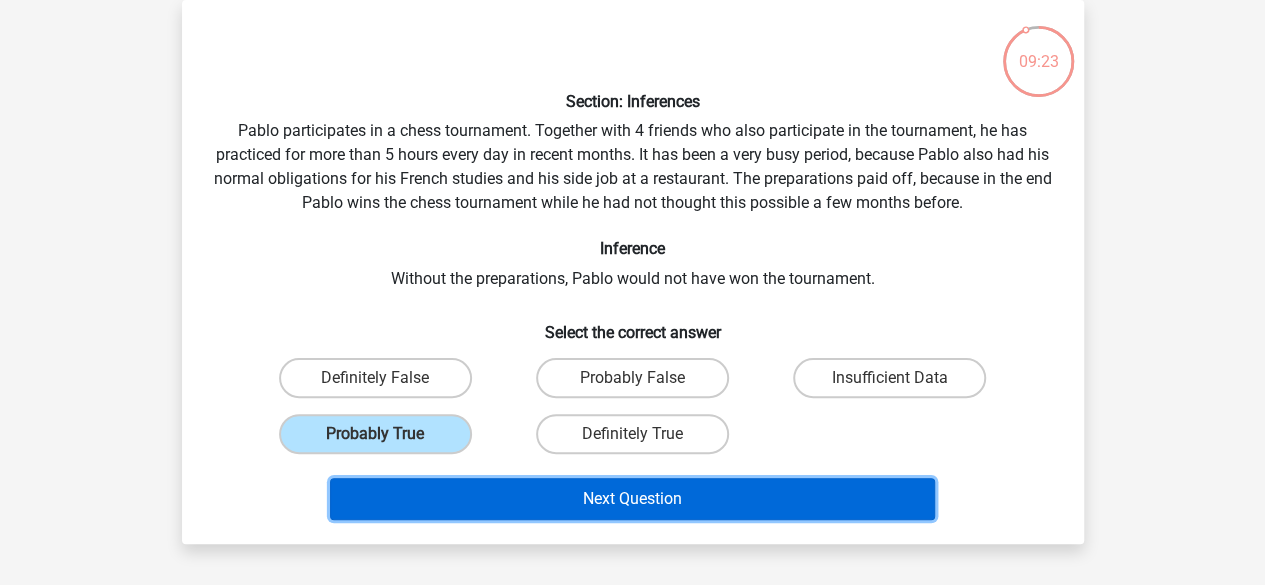 click on "Next Question" at bounding box center [632, 499] 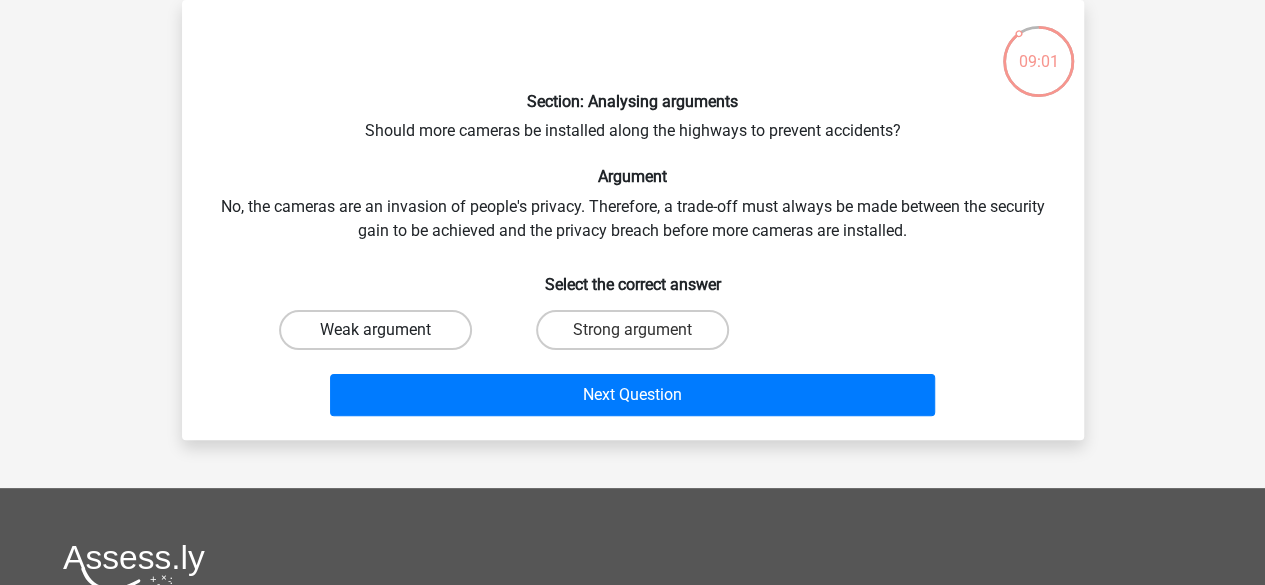 click on "Weak argument" at bounding box center (375, 330) 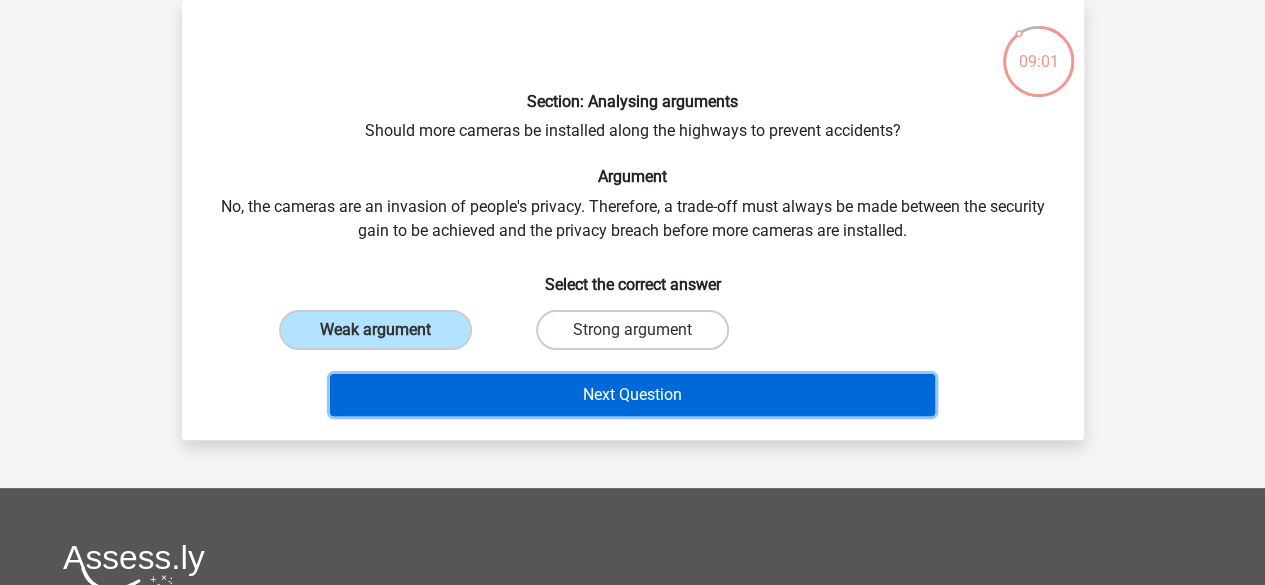 click on "Next Question" at bounding box center (632, 395) 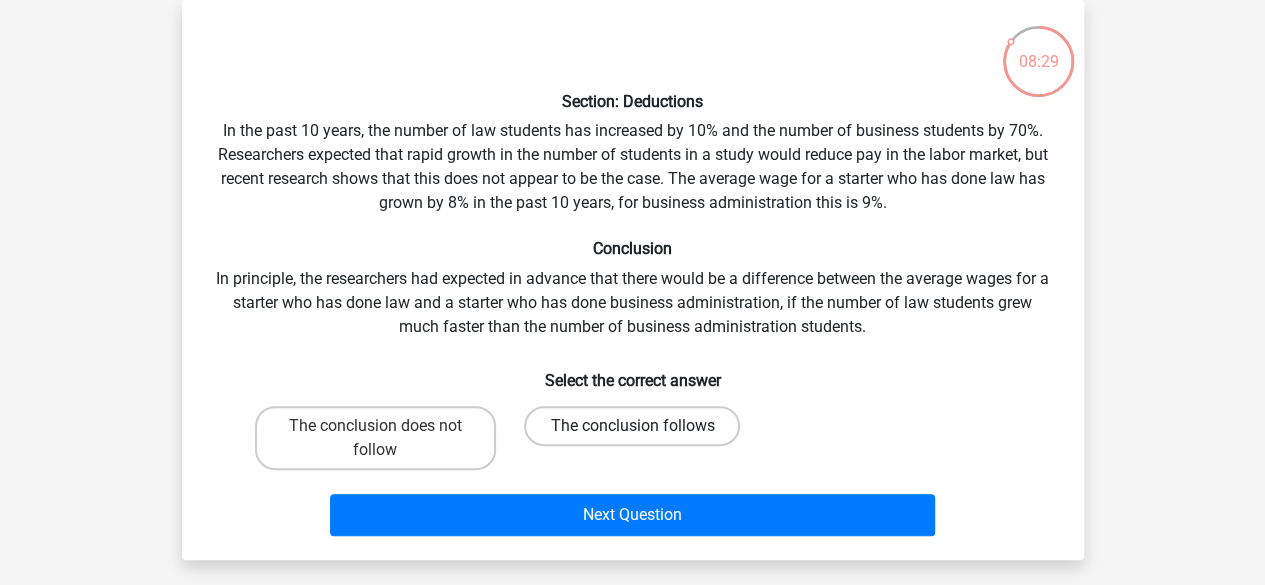 click on "The conclusion follows" at bounding box center [632, 426] 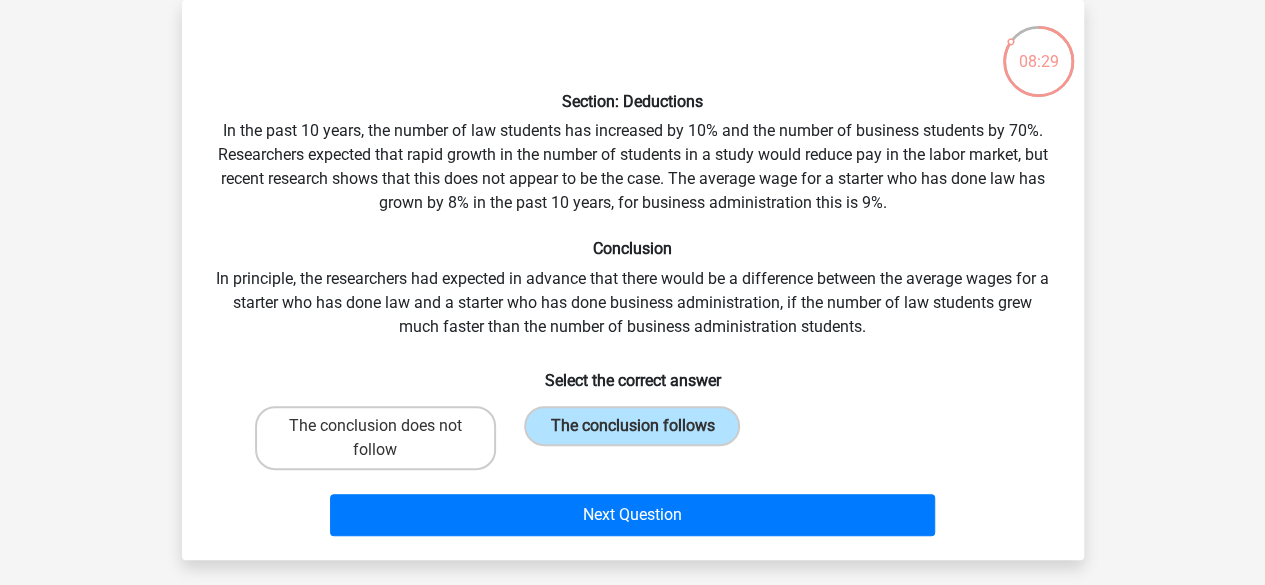 click on "The conclusion follows" at bounding box center [632, 438] 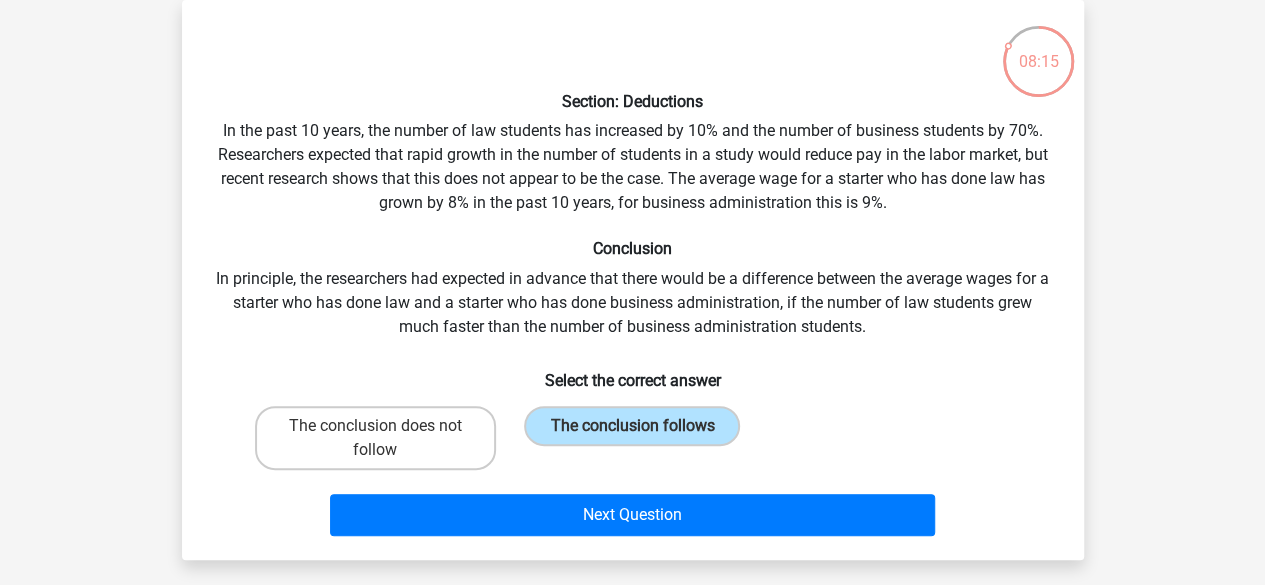 click on "Section: Deductions In the past 10 years, the number of law students has increased by 10% and the number of business students by 70%. Researchers expected that rapid growth in the number of students in a study would reduce pay in the labor market, but recent research shows that this does not appear to be the case. The average wage for a starter who has done law has grown by 8% in the past 10 years, for business administration this is 9%. Conclusion In principle, the researchers had expected in advance that there would be a difference between the average wages for a starter who has done law and a starter who has done business administration, if the number of law students grew much faster than the number of business administration students.
Select the correct answer" at bounding box center (633, 280) 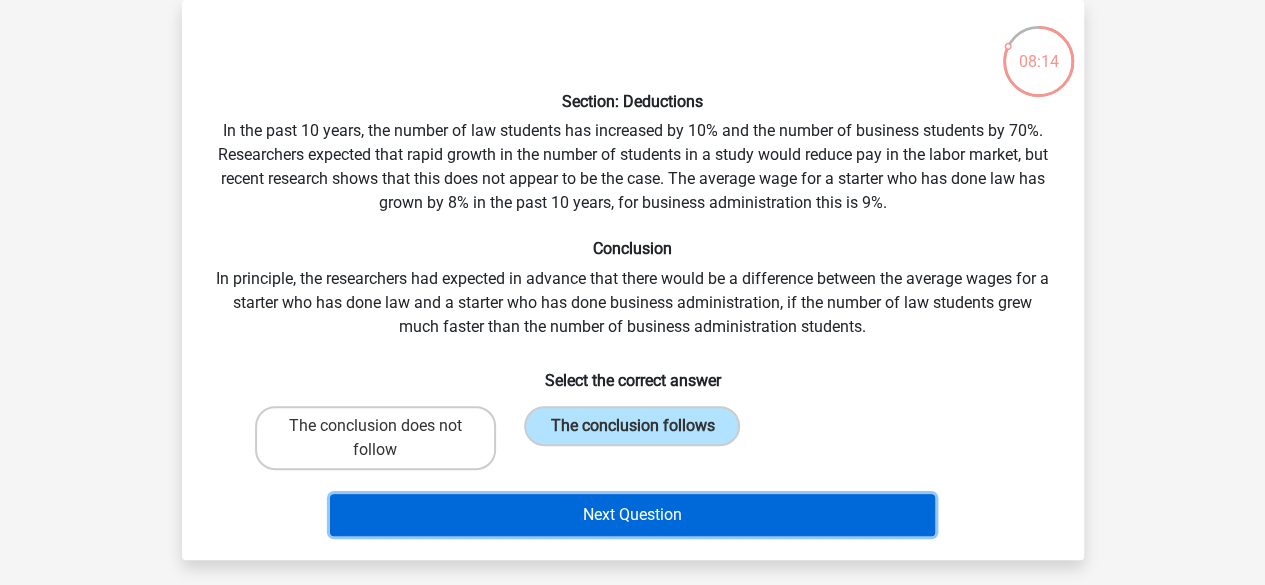 click on "Next Question" at bounding box center [632, 515] 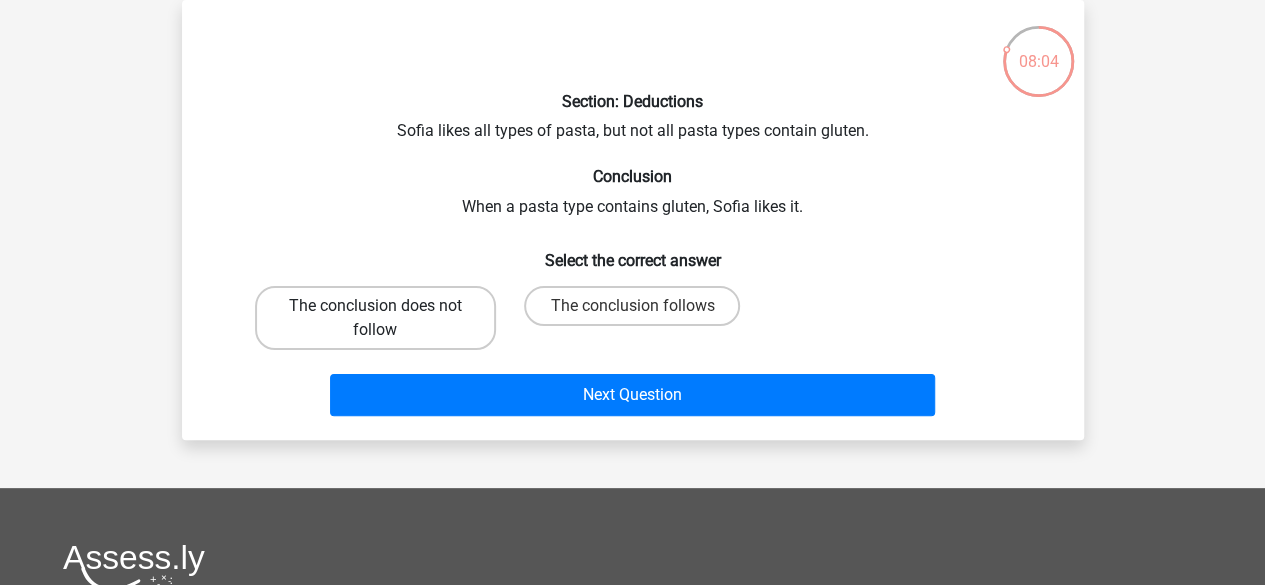 click on "The conclusion does not follow" at bounding box center [375, 318] 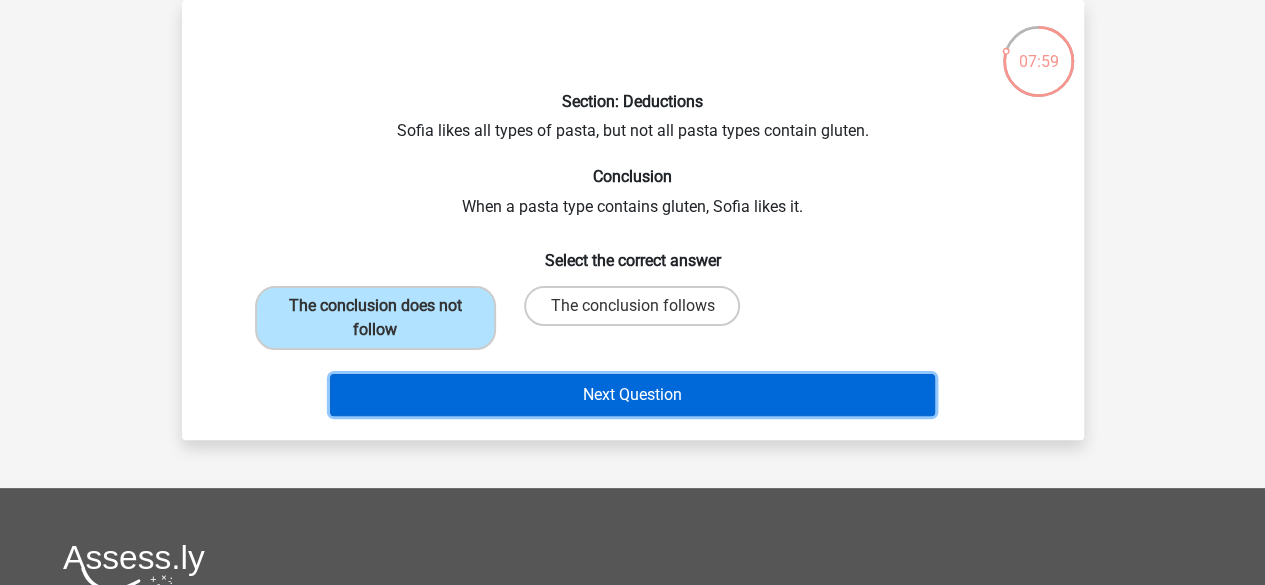 click on "Next Question" at bounding box center (632, 395) 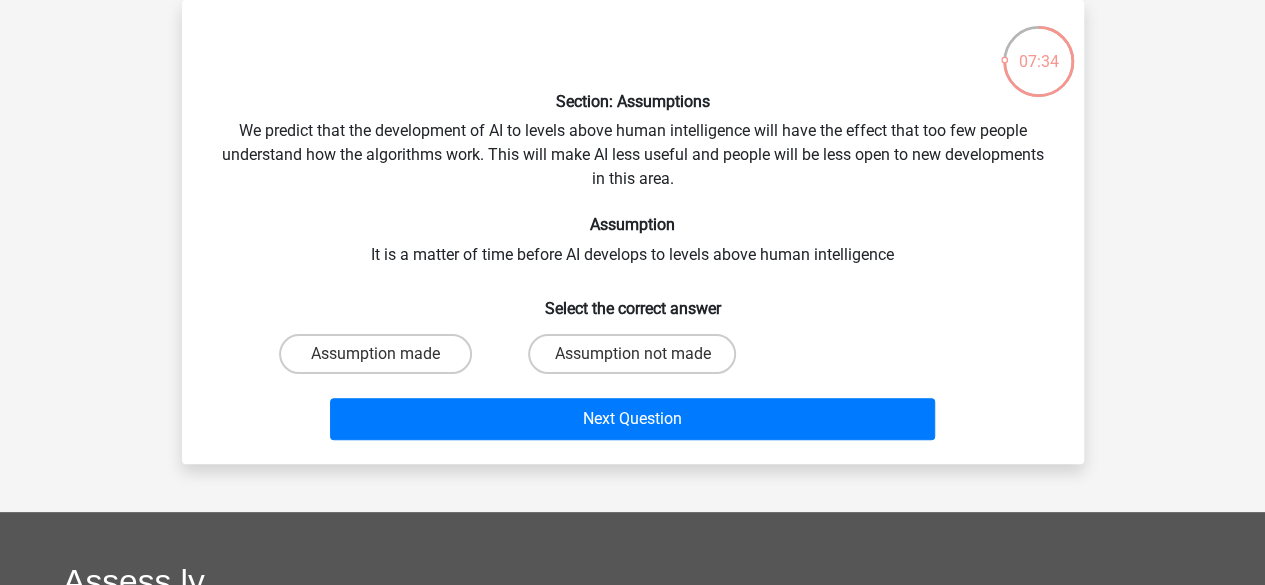 click on "Assumption made" at bounding box center (375, 354) 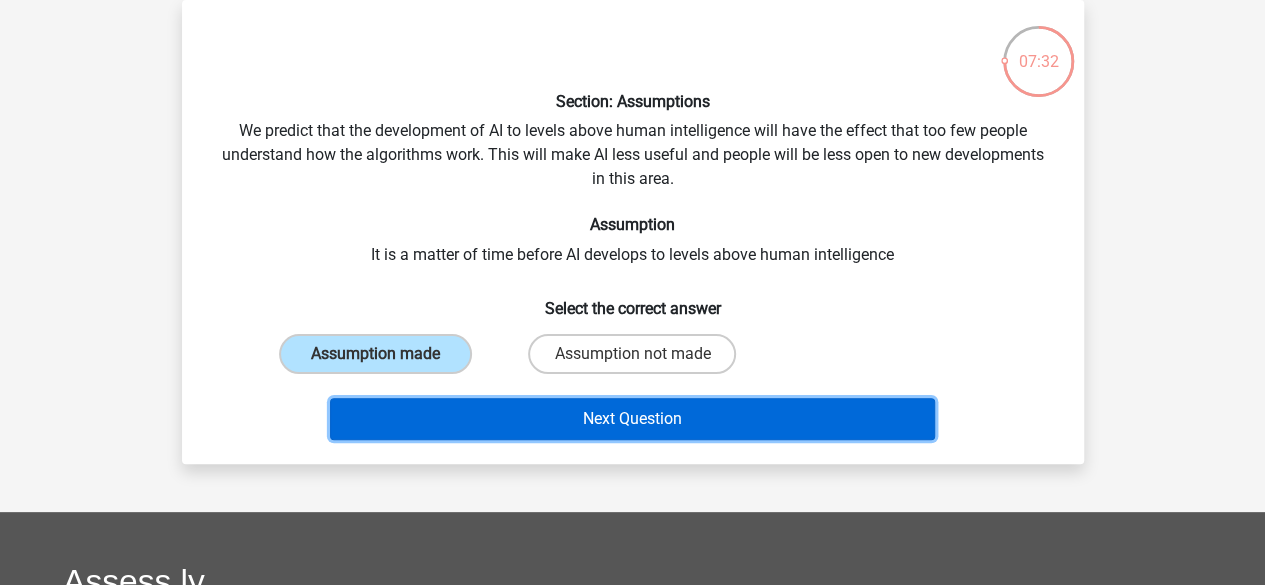 click on "Next Question" at bounding box center (632, 419) 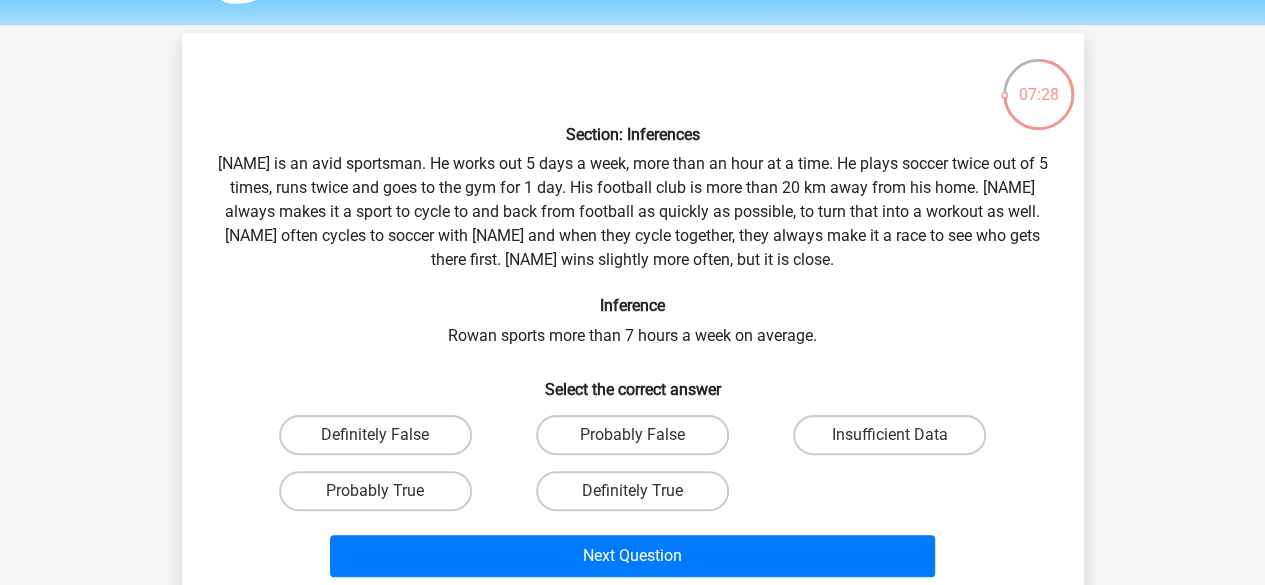 scroll, scrollTop: 58, scrollLeft: 0, axis: vertical 